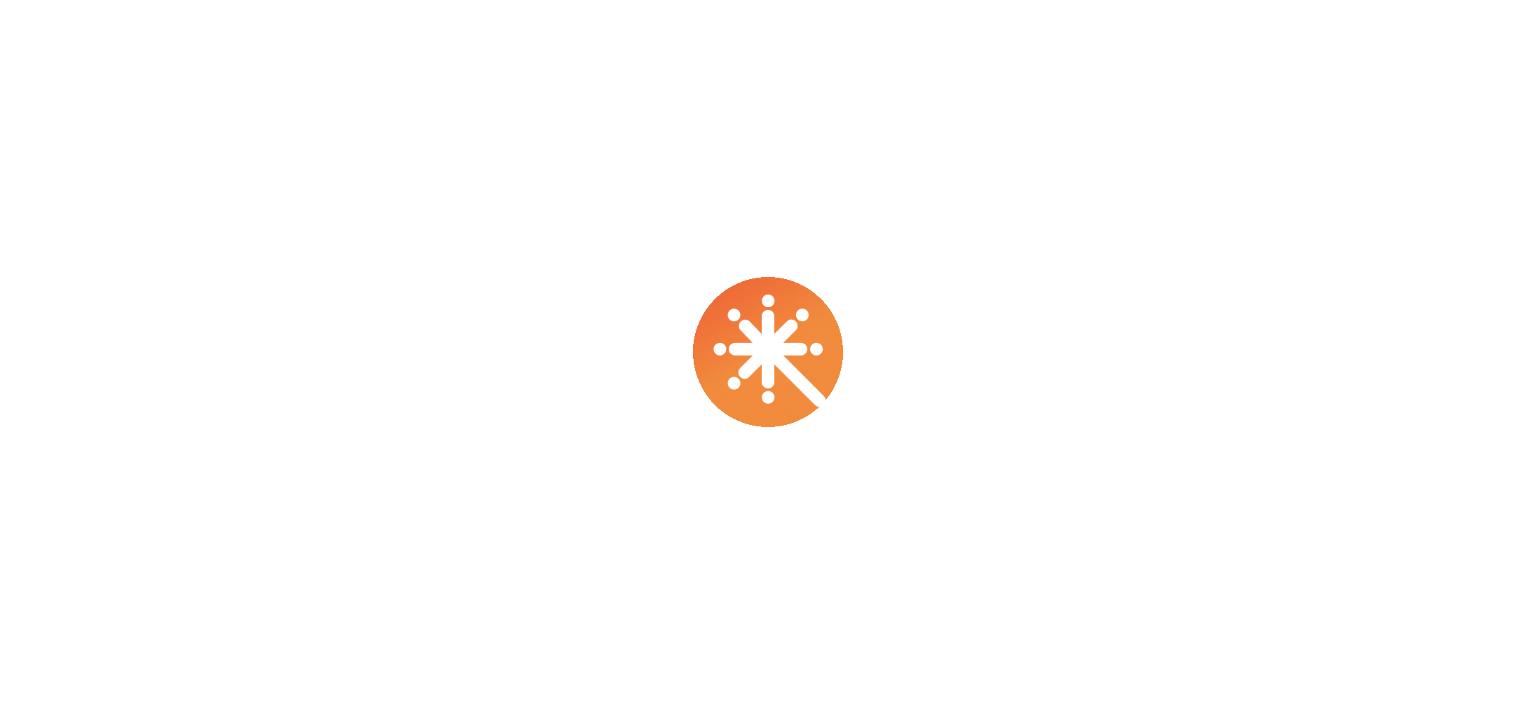 scroll, scrollTop: 0, scrollLeft: 0, axis: both 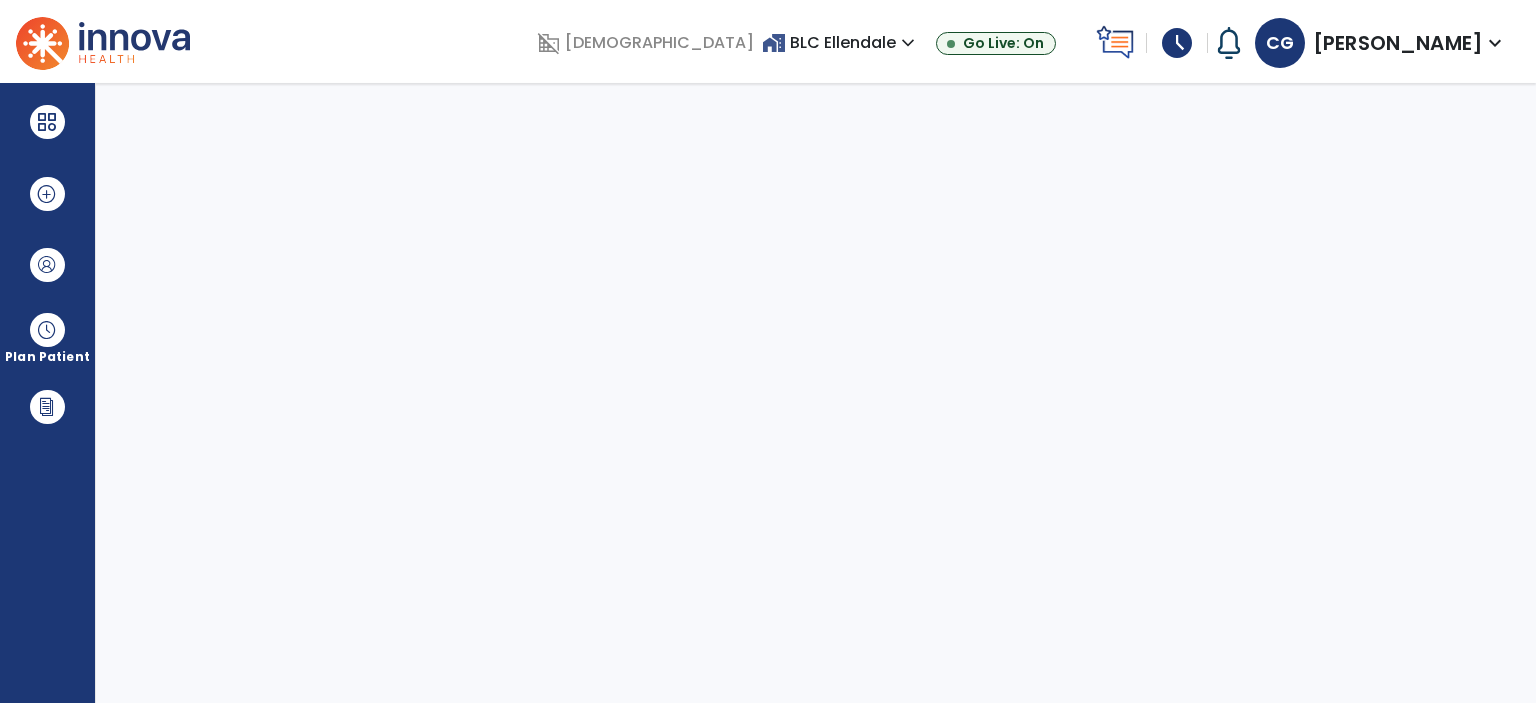 select on "****" 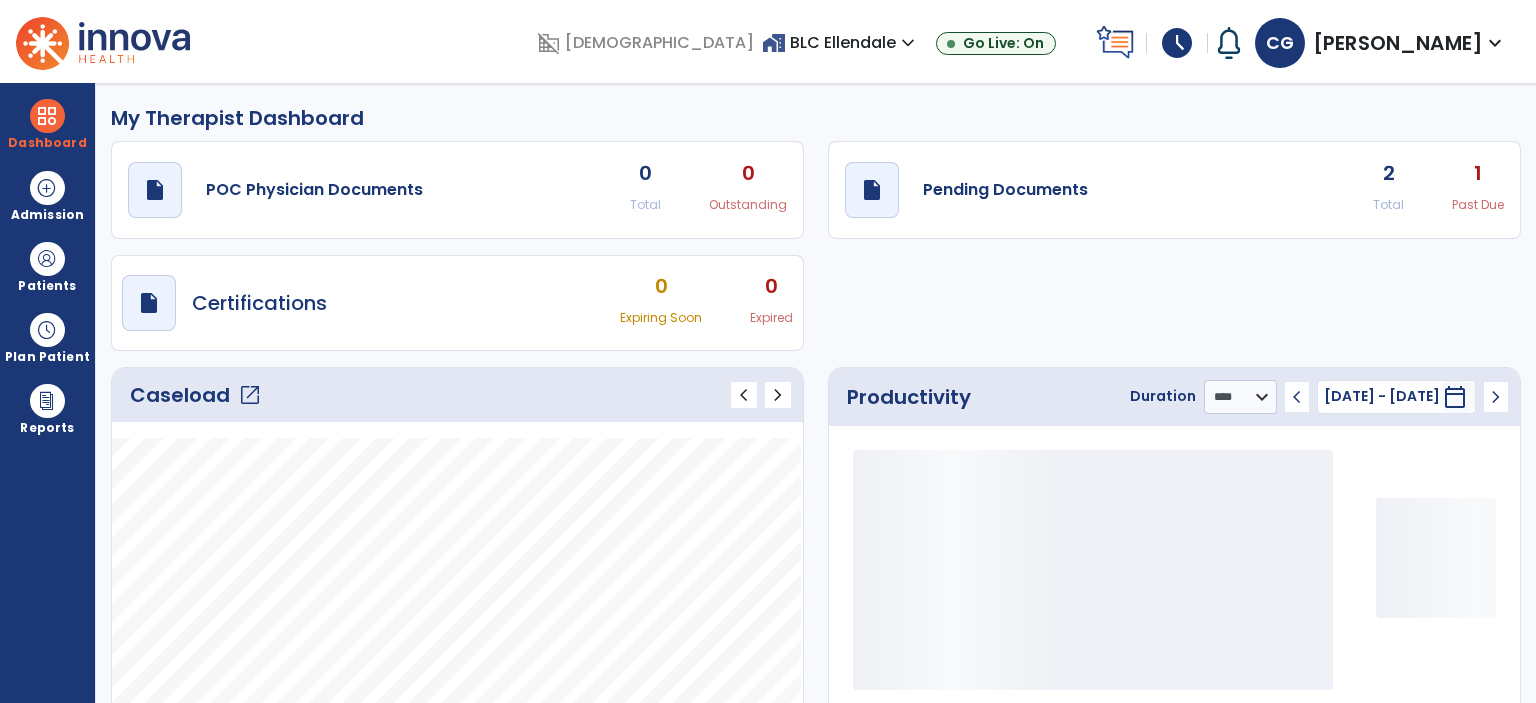 click on "schedule" at bounding box center [1177, 43] 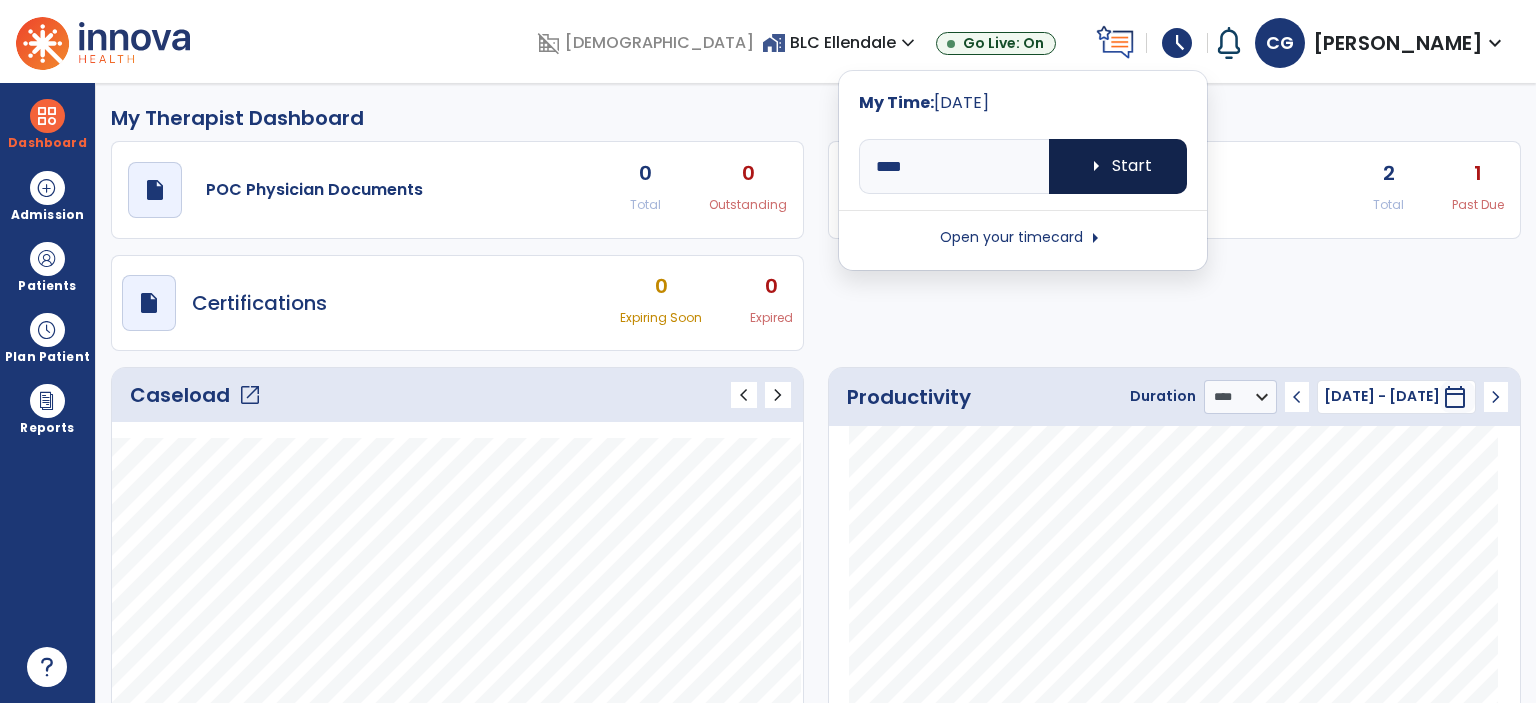 click on "arrow_right  Start" at bounding box center [1118, 166] 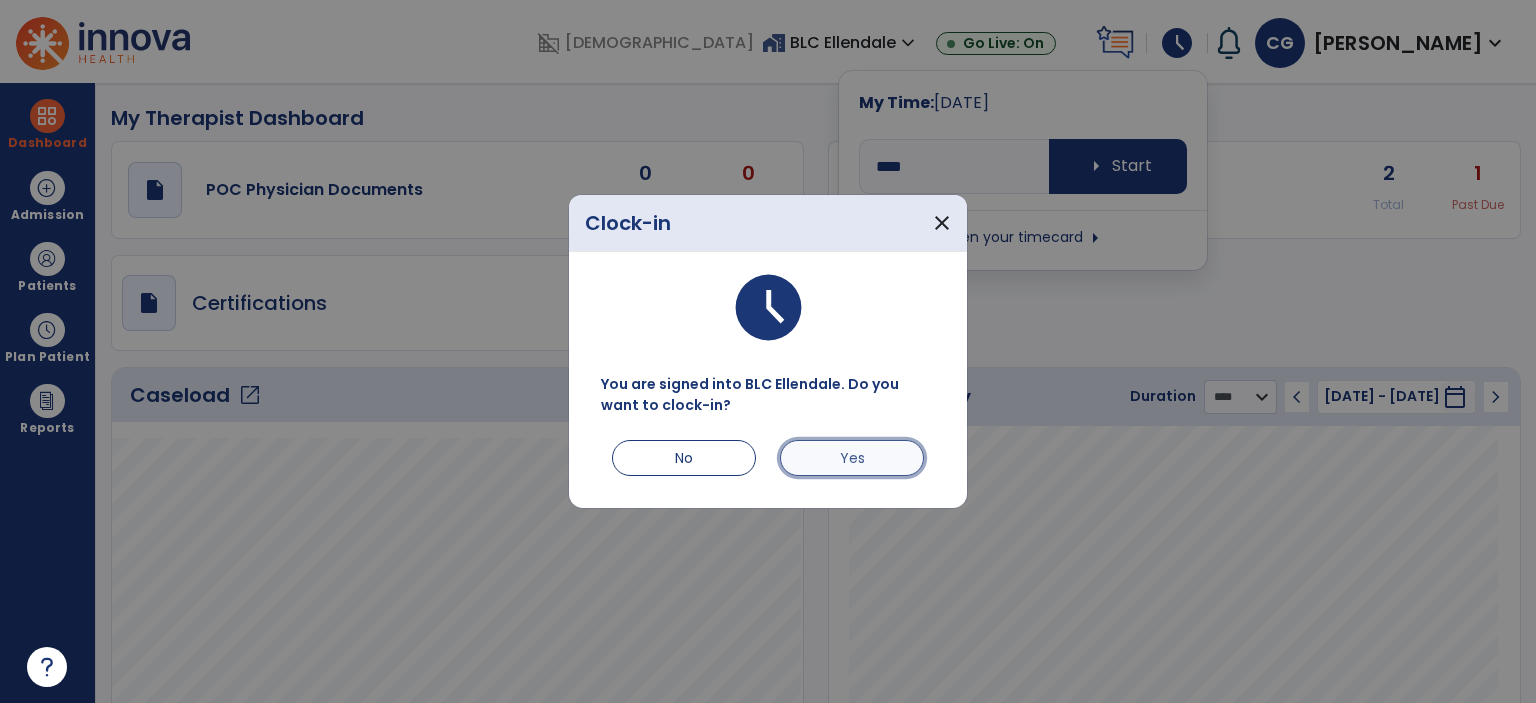 click on "Yes" at bounding box center [852, 458] 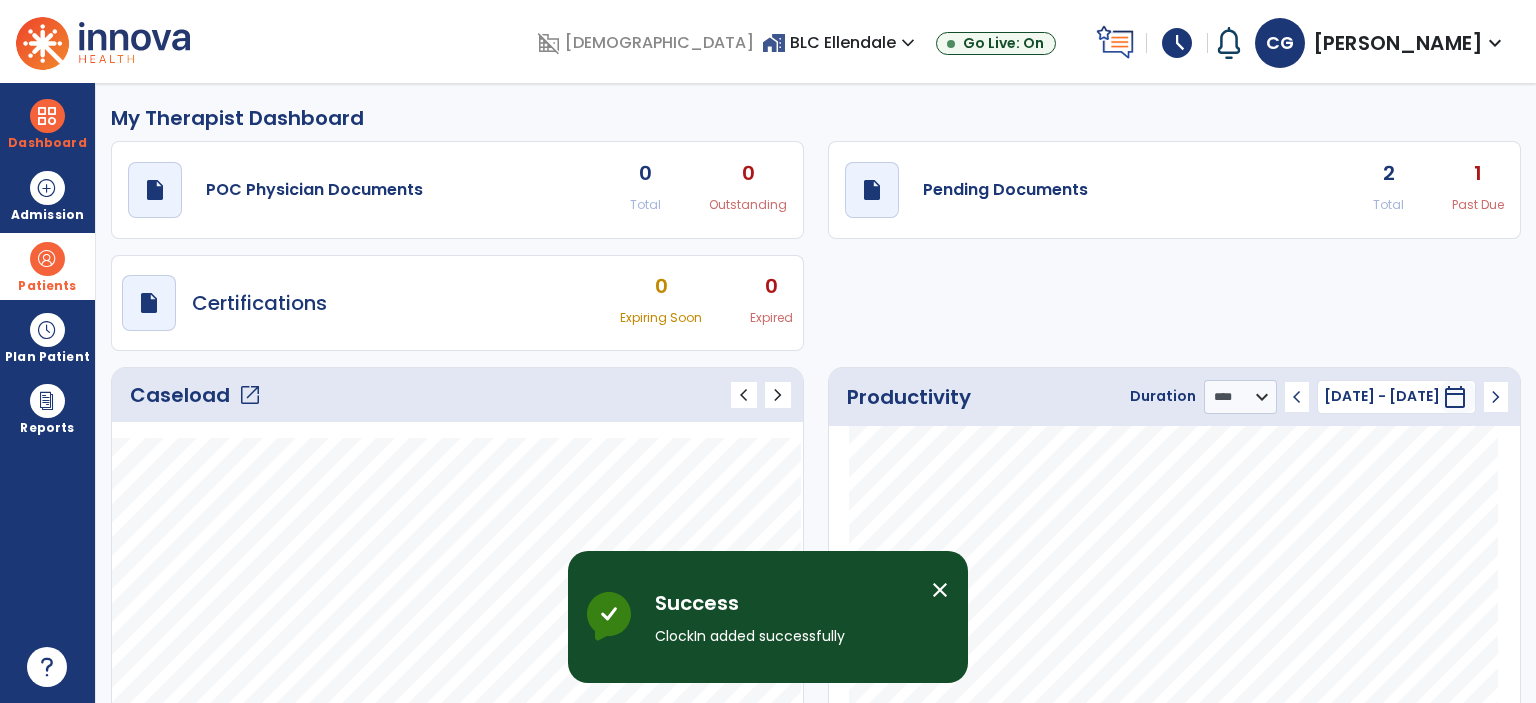 click at bounding box center (47, 259) 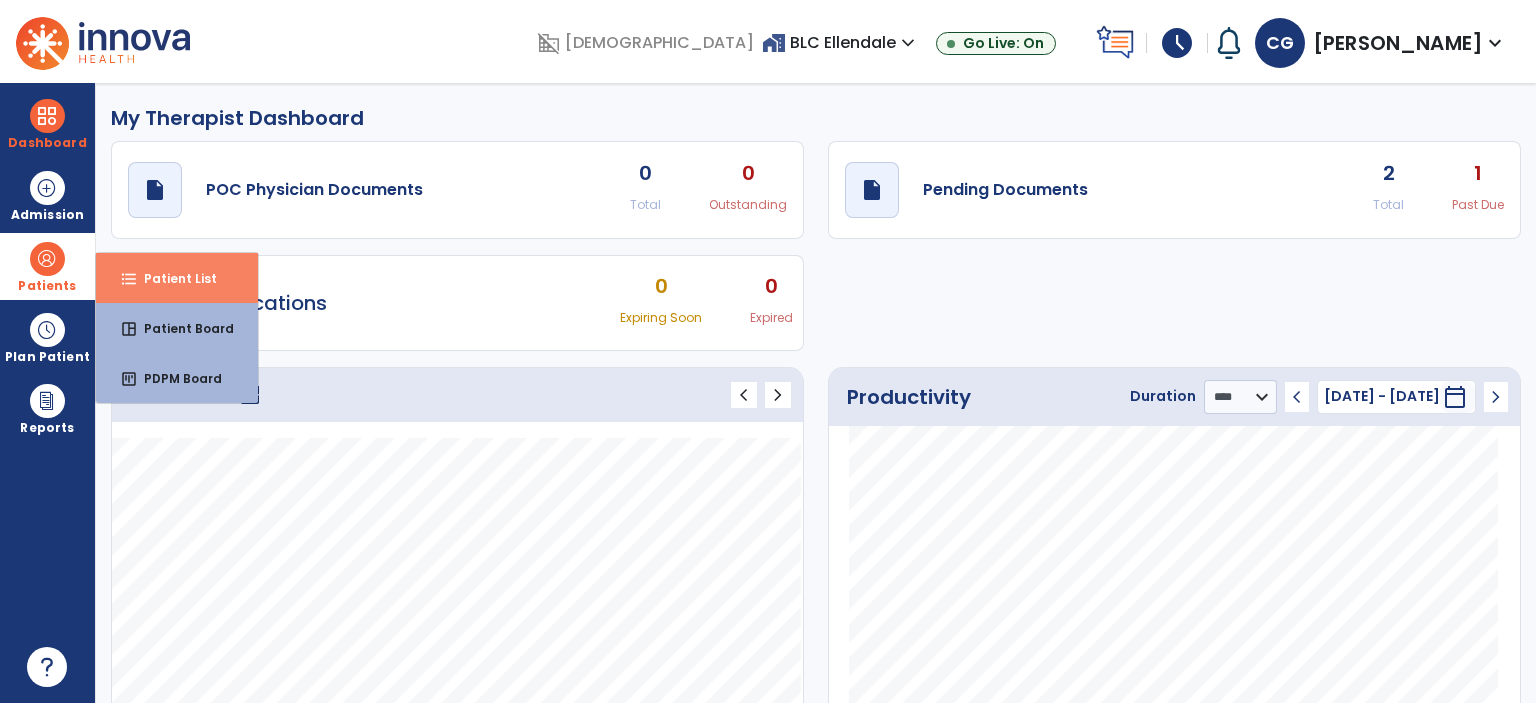 click on "Patient List" at bounding box center (172, 278) 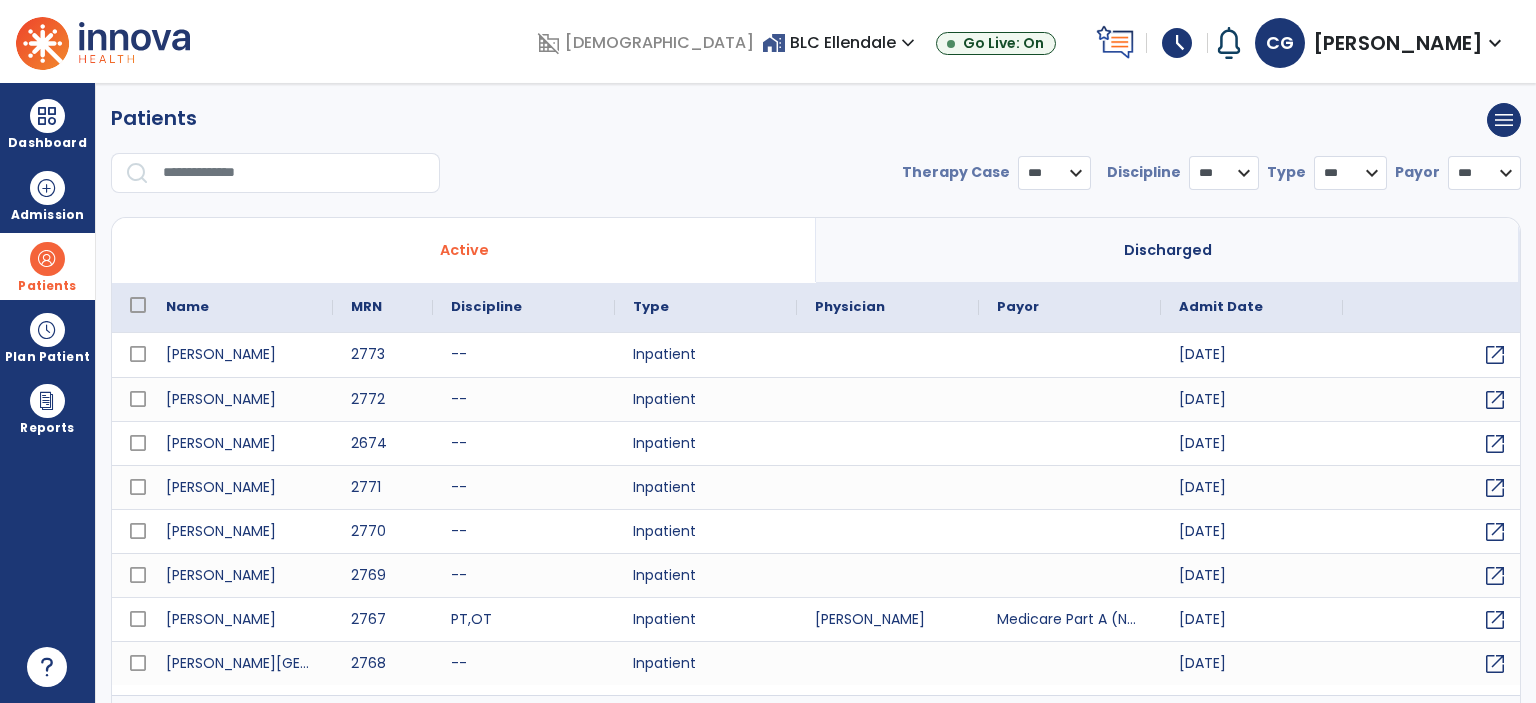 select on "***" 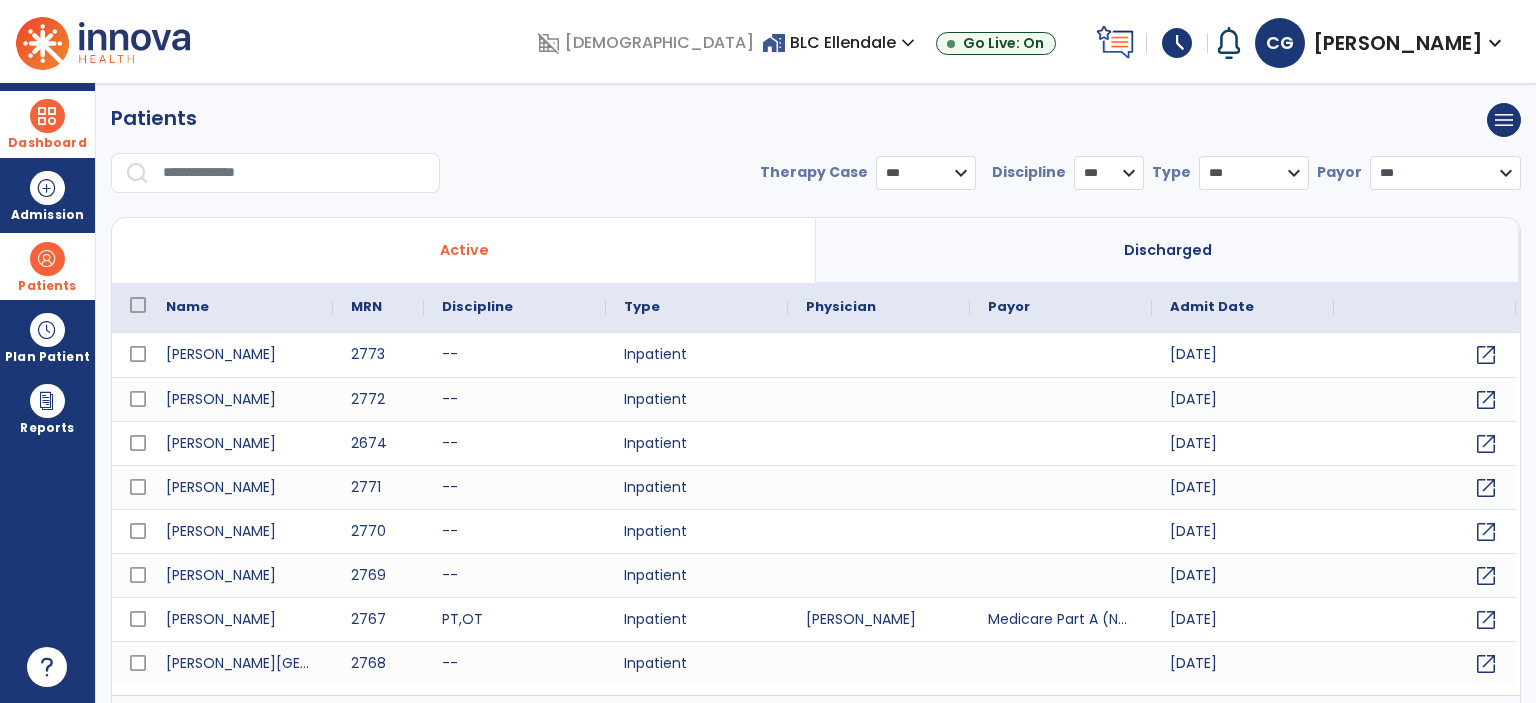 click at bounding box center (47, 116) 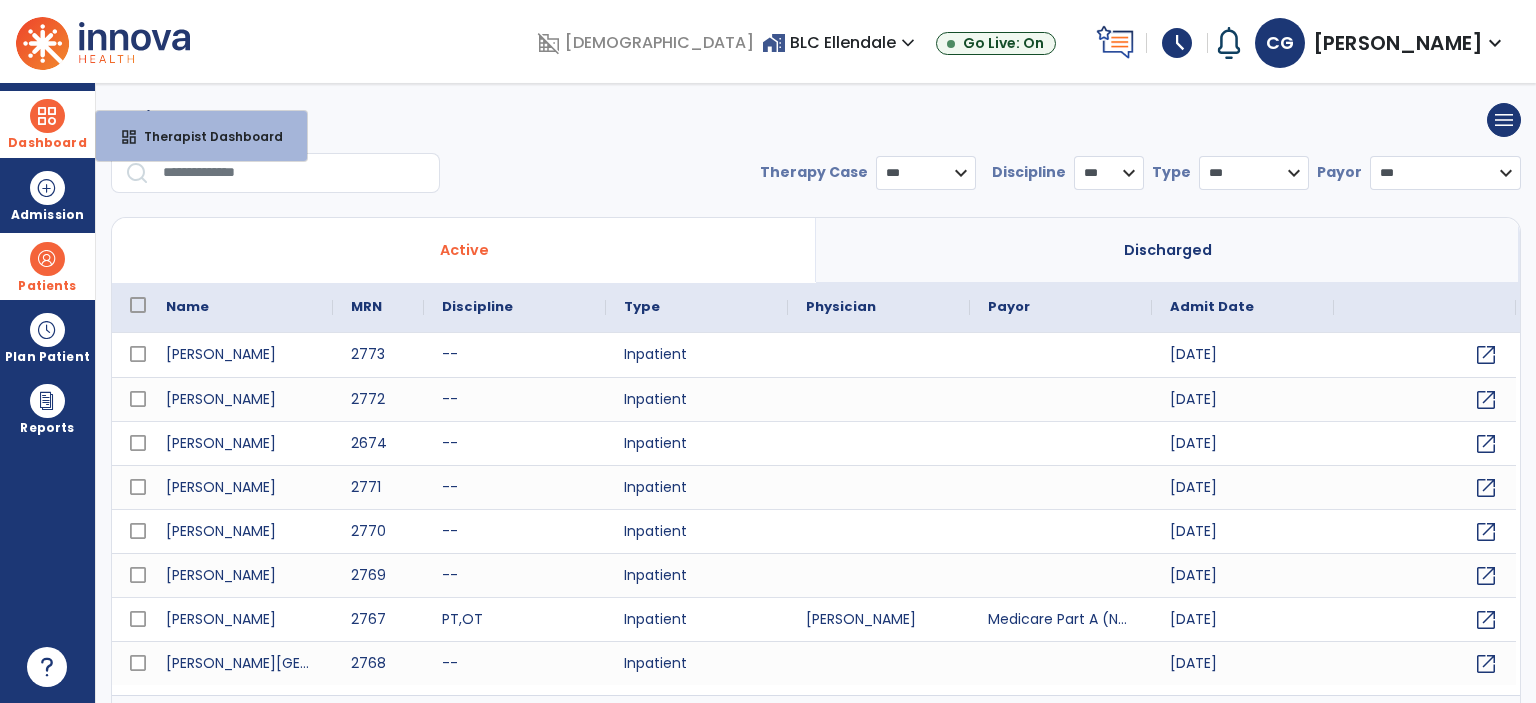 click at bounding box center (47, 116) 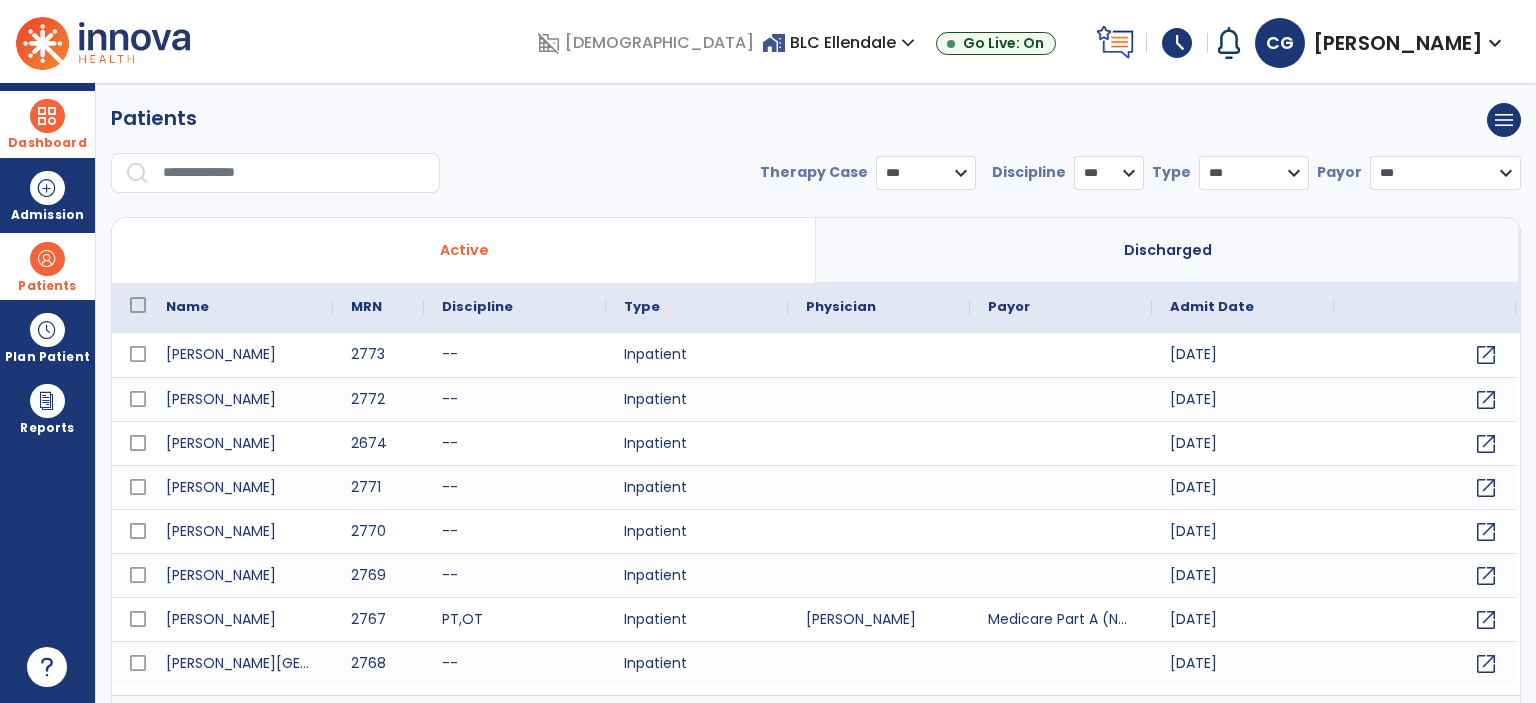 click at bounding box center [47, 116] 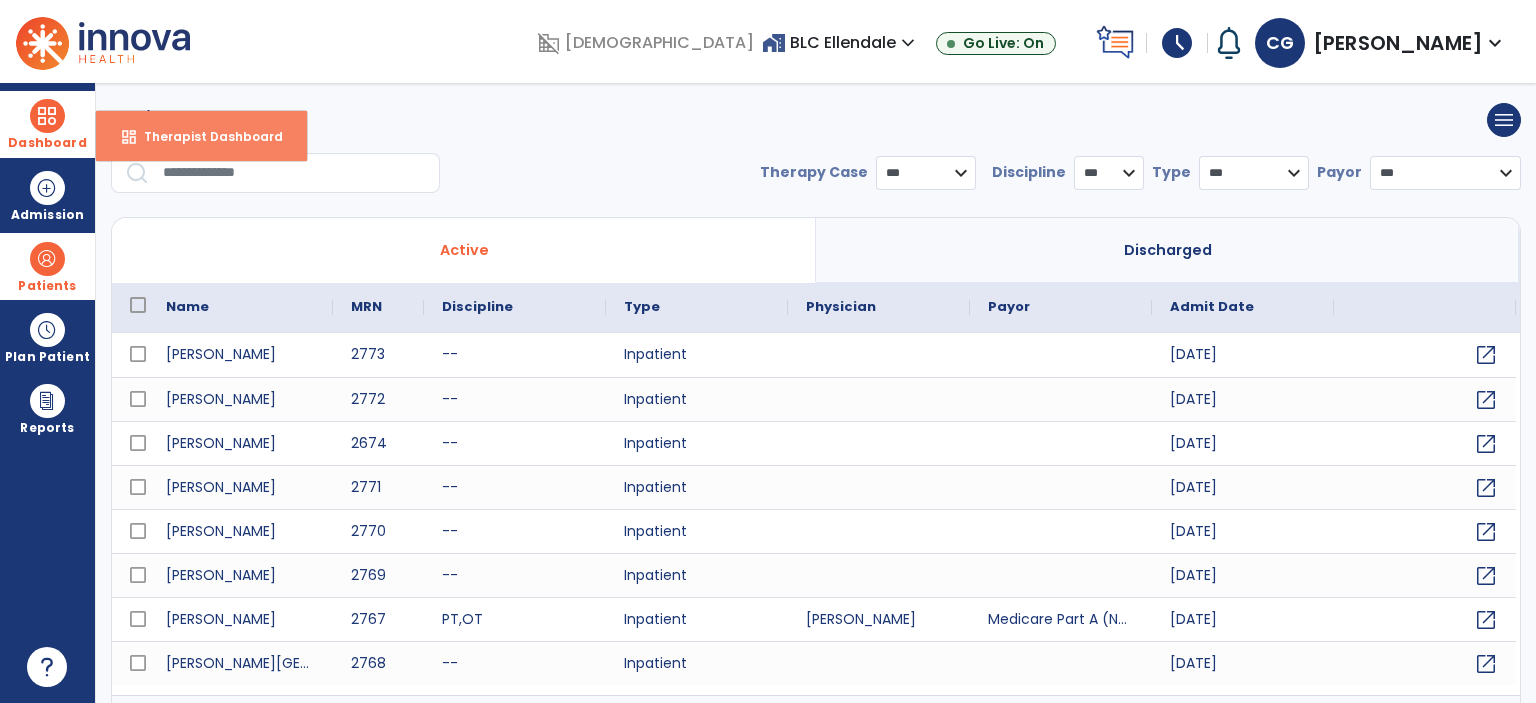 click on "dashboard  Therapist Dashboard" at bounding box center (201, 136) 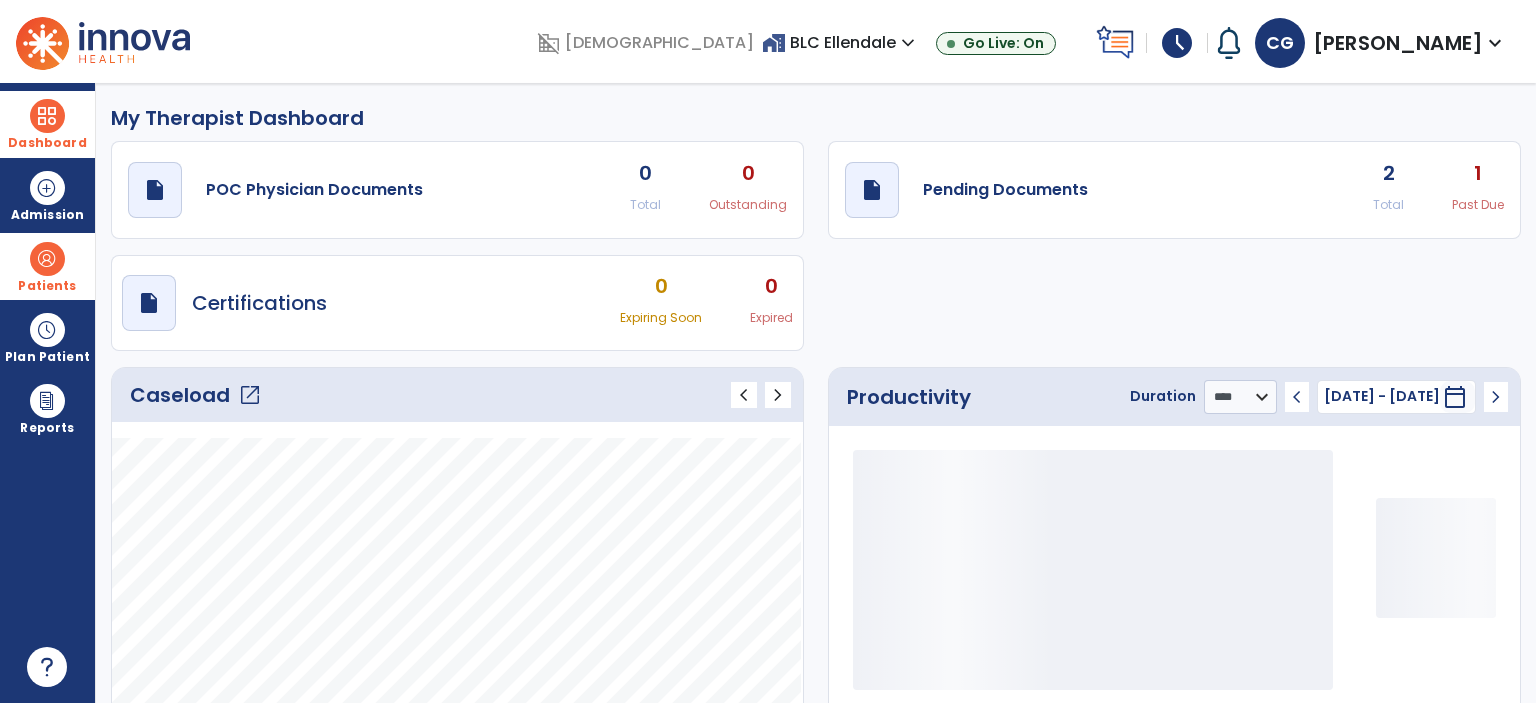 click on "draft   open_in_new  Pending Documents 2 Total 1 Past Due" 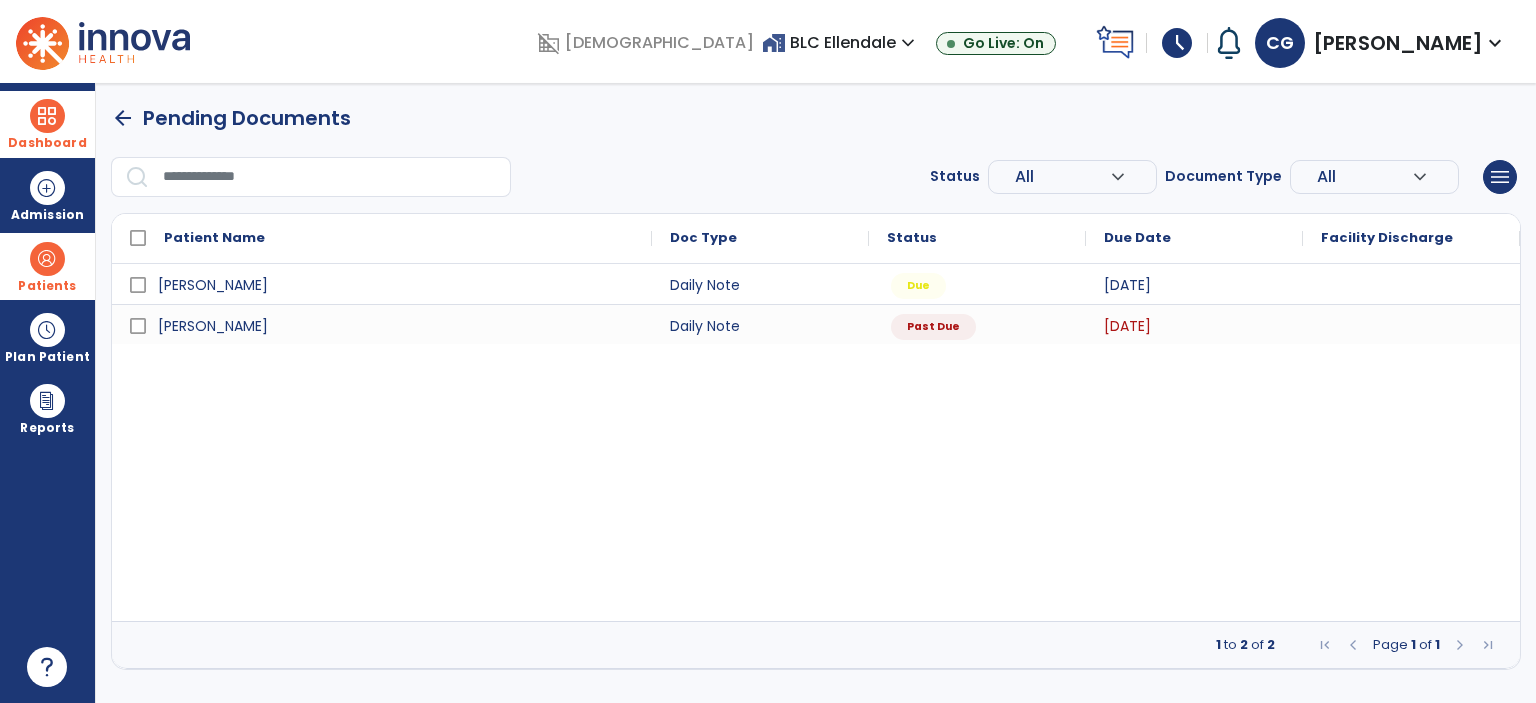 click on "arrow_back" at bounding box center (123, 118) 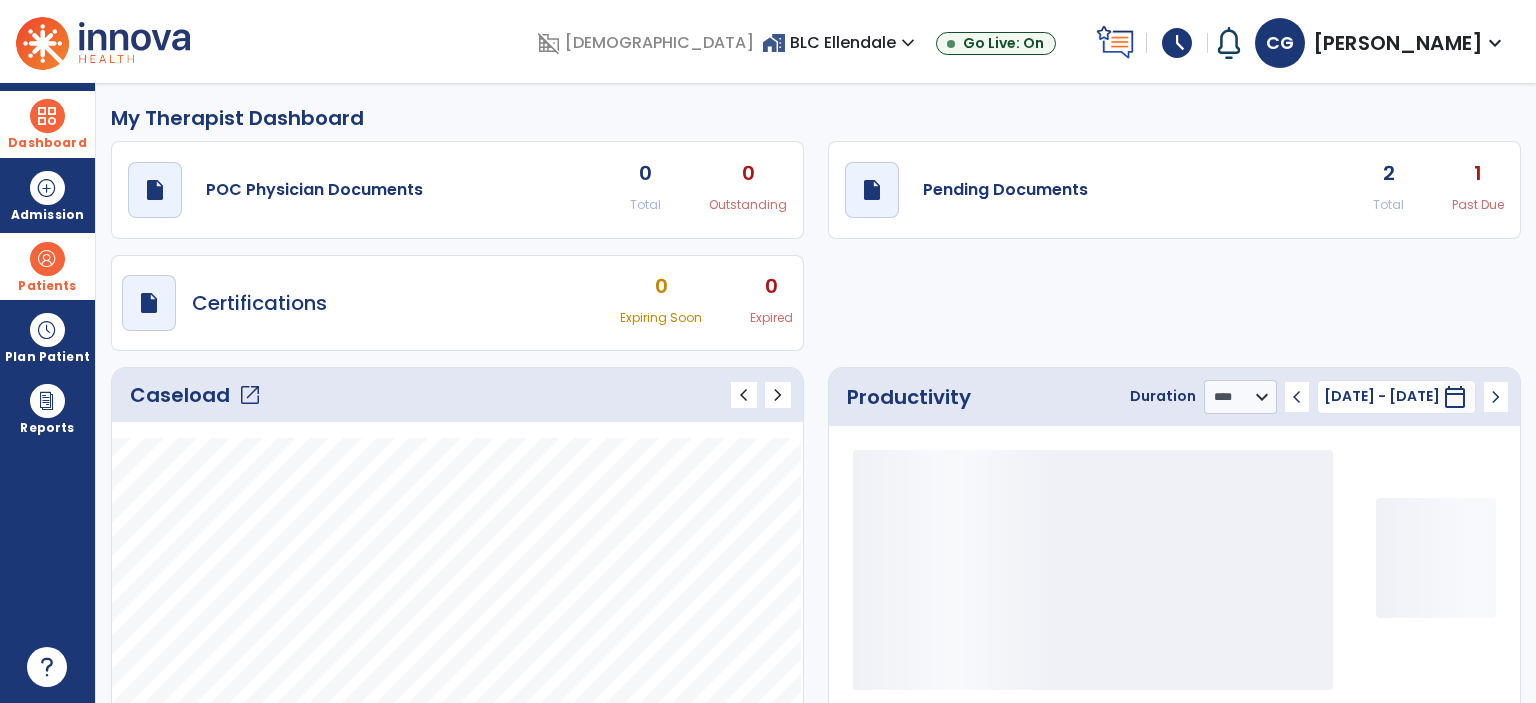 click on "Patients" at bounding box center [47, 266] 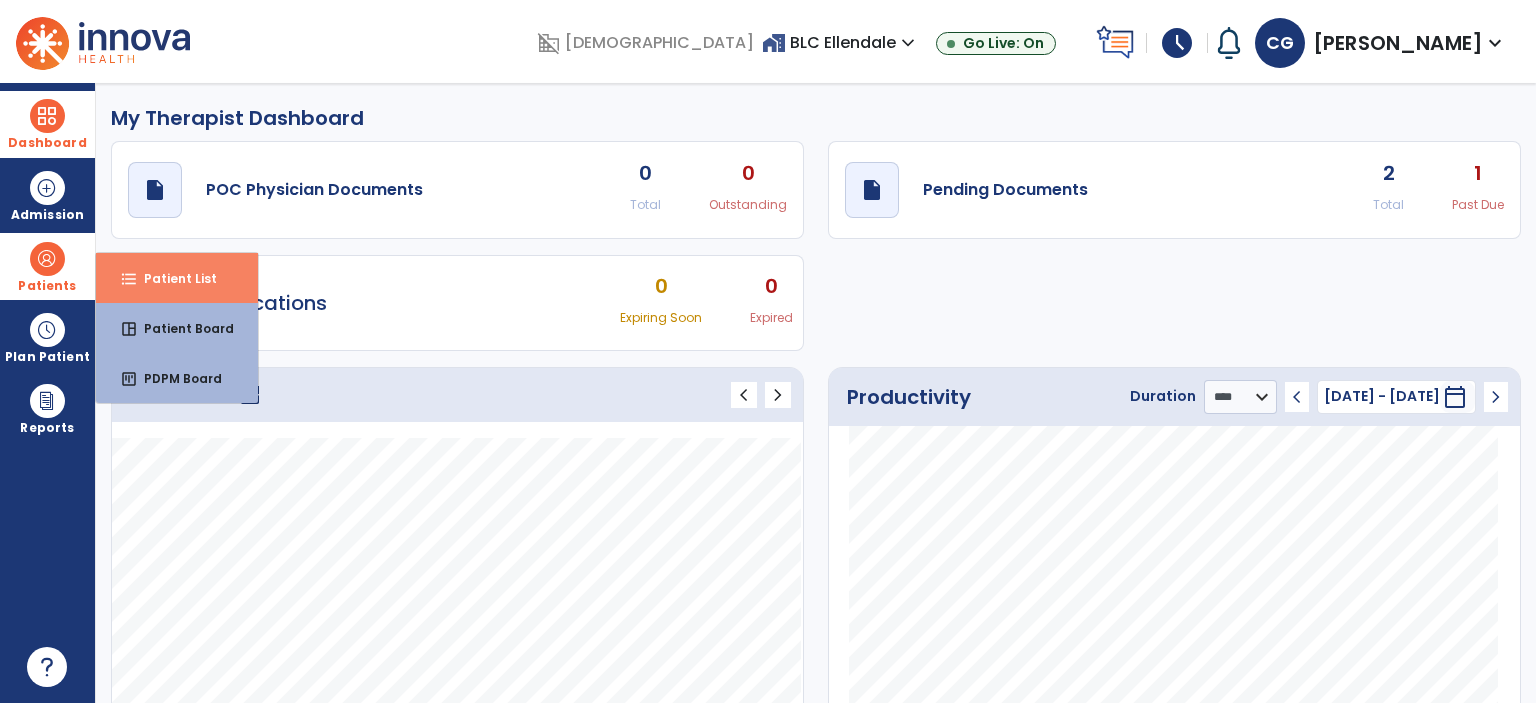 click on "Patient List" at bounding box center (172, 278) 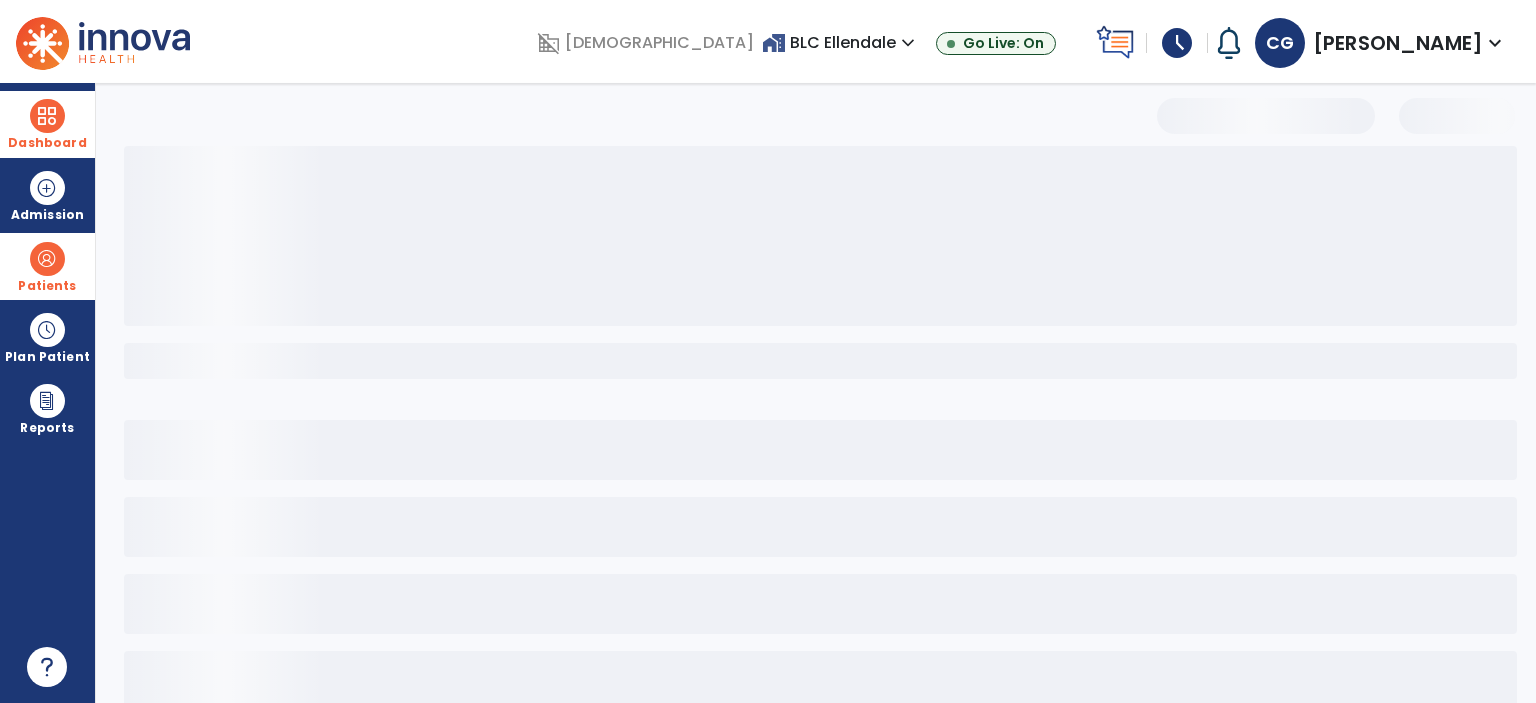 select on "***" 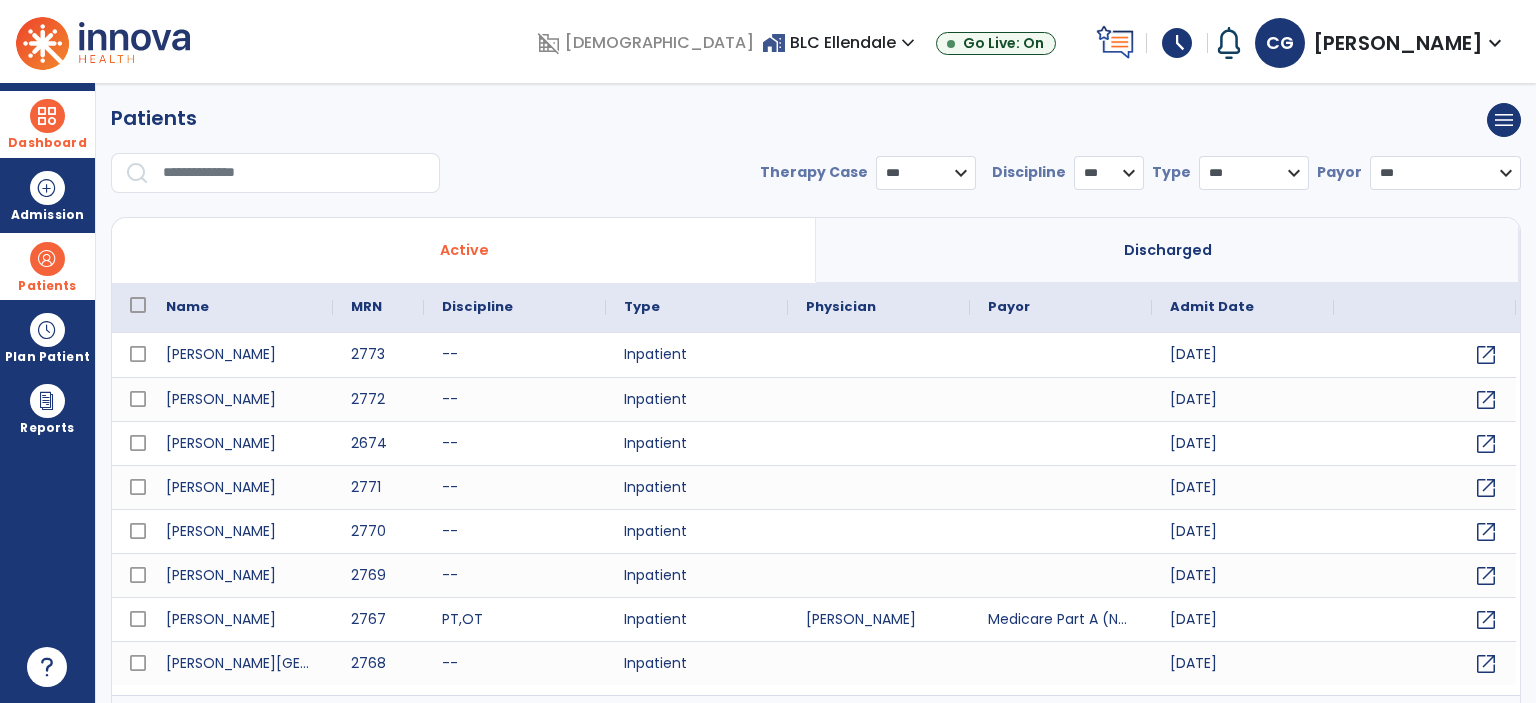 select on "**" 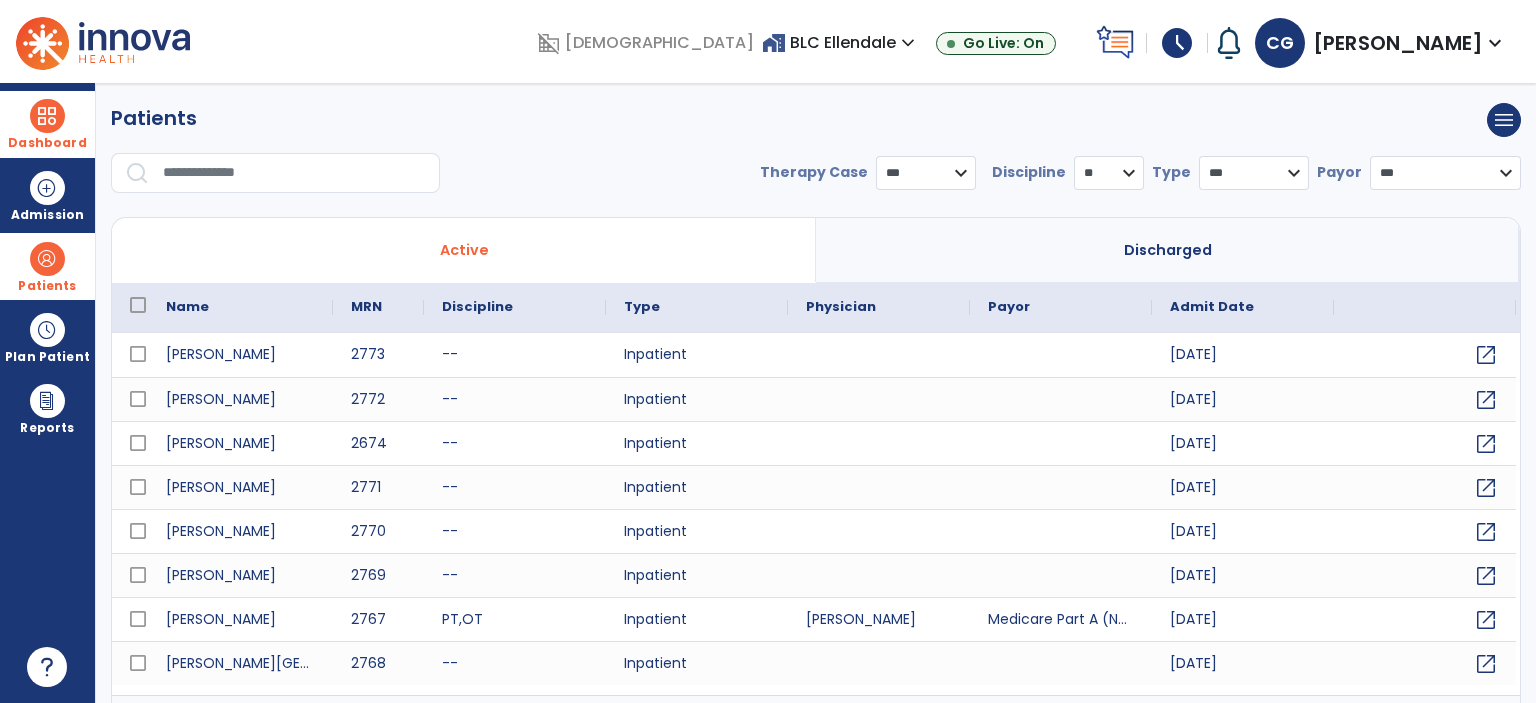 click on "* *** ** ** **" at bounding box center (1109, 173) 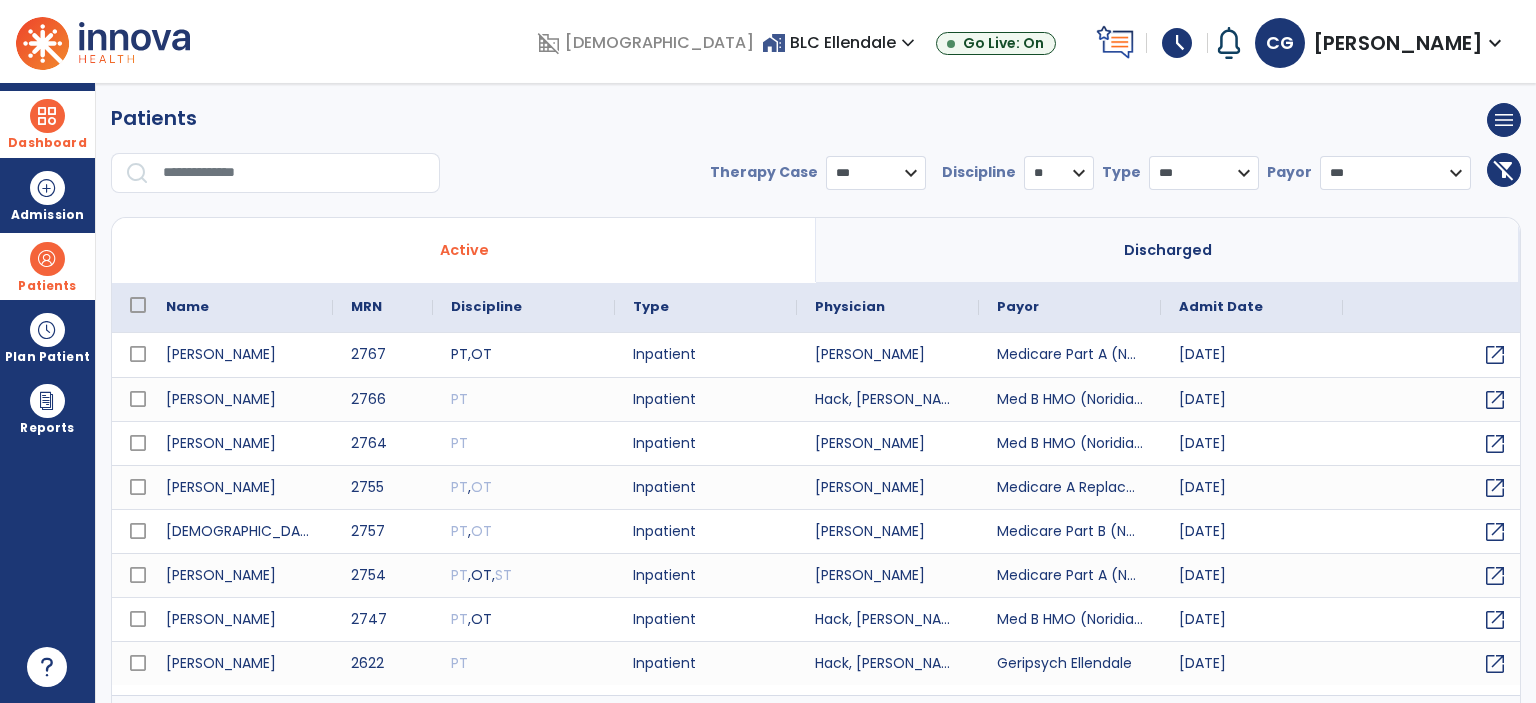 click on "**********" at bounding box center (816, 181) 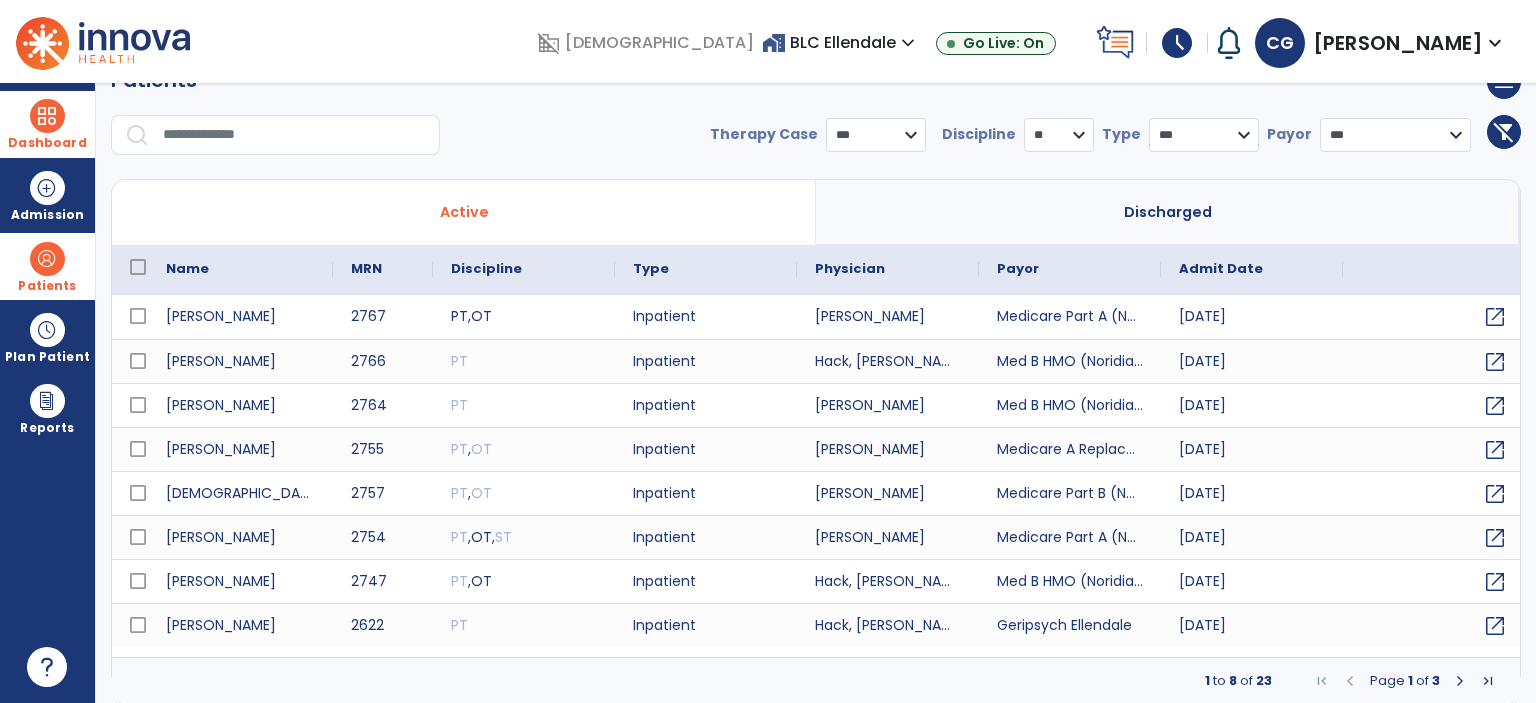 click at bounding box center (1460, 681) 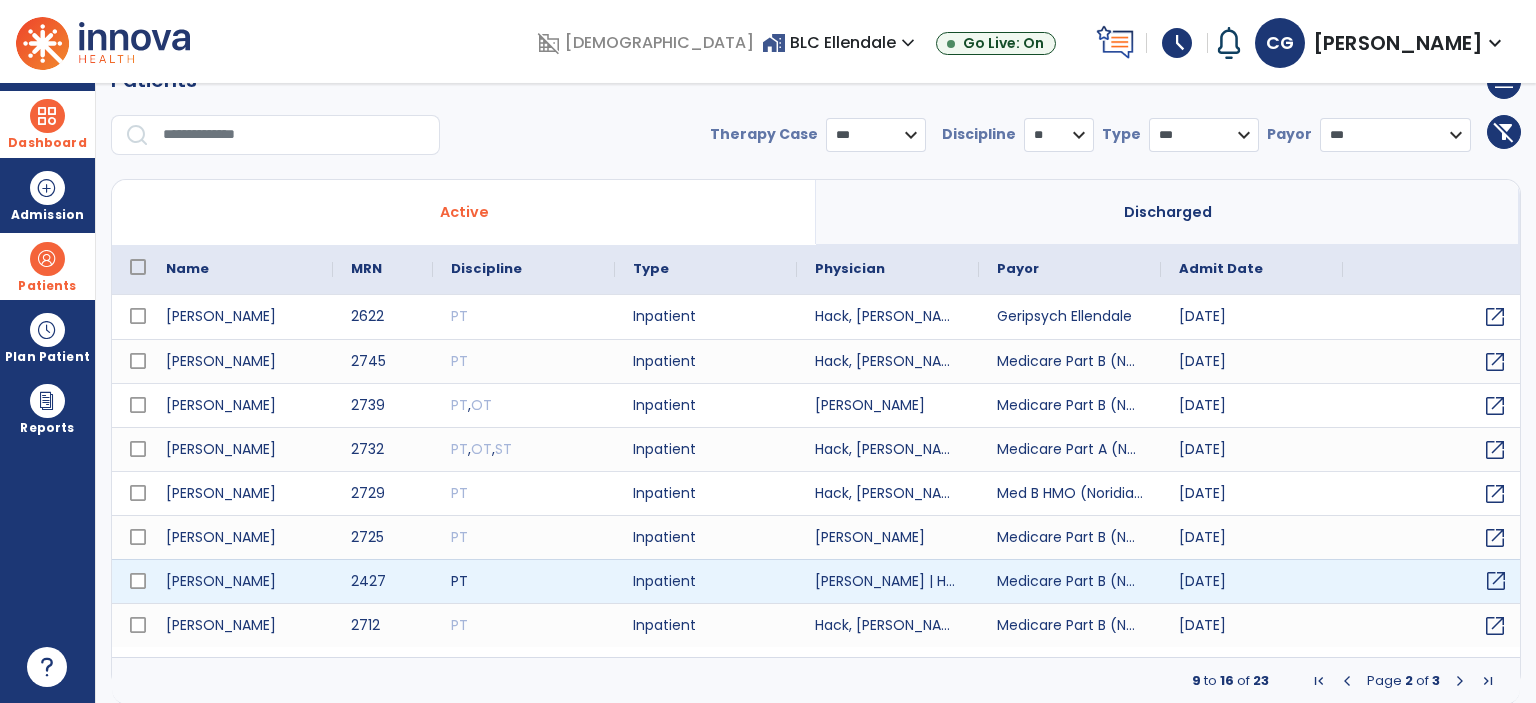 click on "open_in_new" at bounding box center [1496, 581] 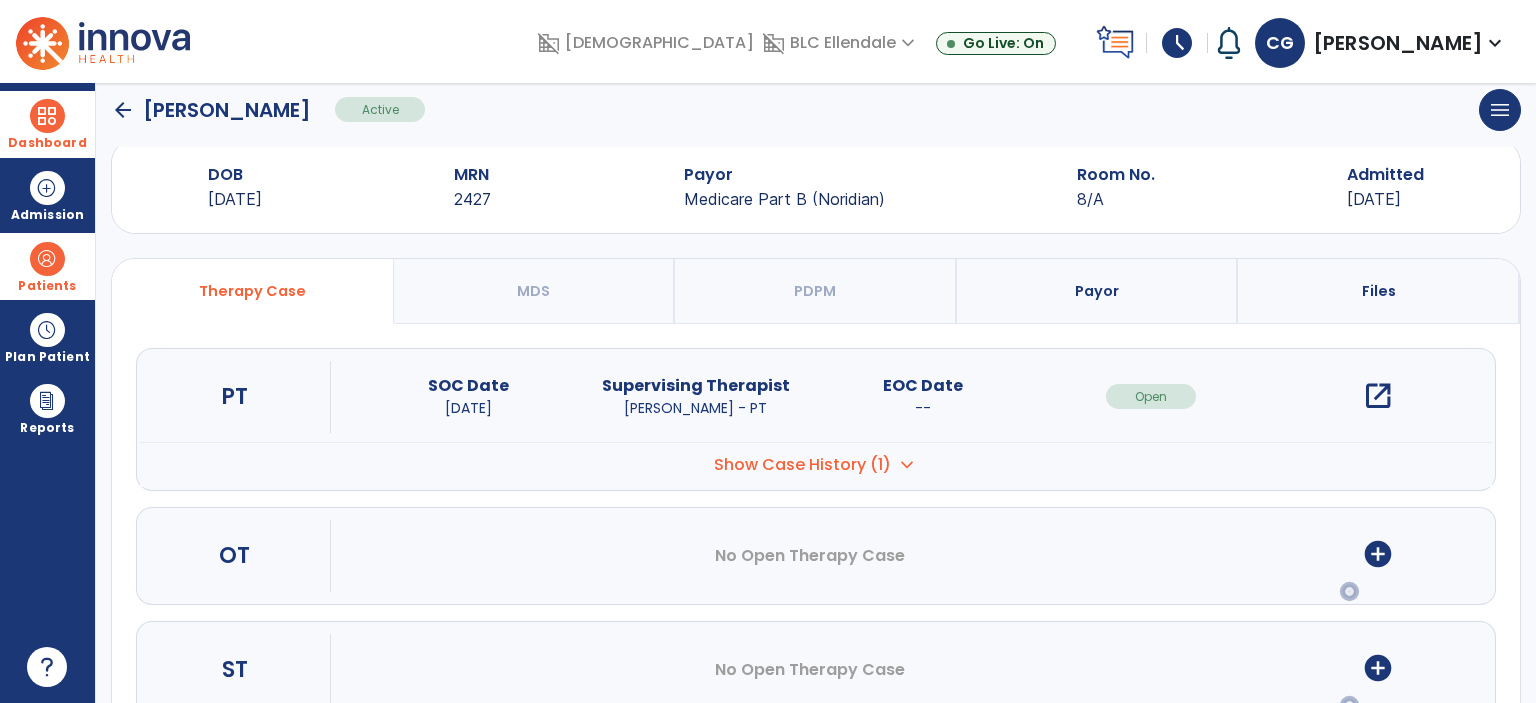 scroll, scrollTop: 0, scrollLeft: 0, axis: both 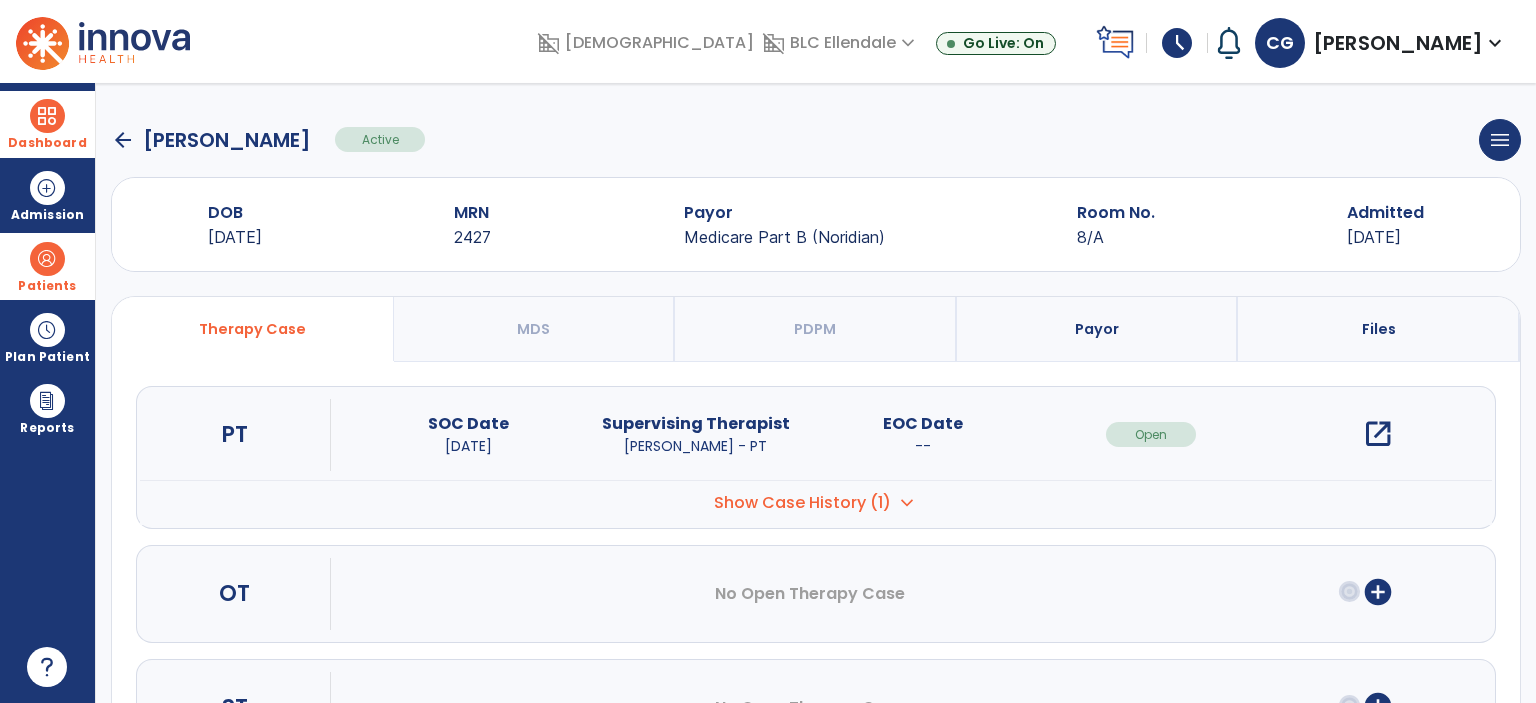 click on "open_in_new" at bounding box center [1378, 434] 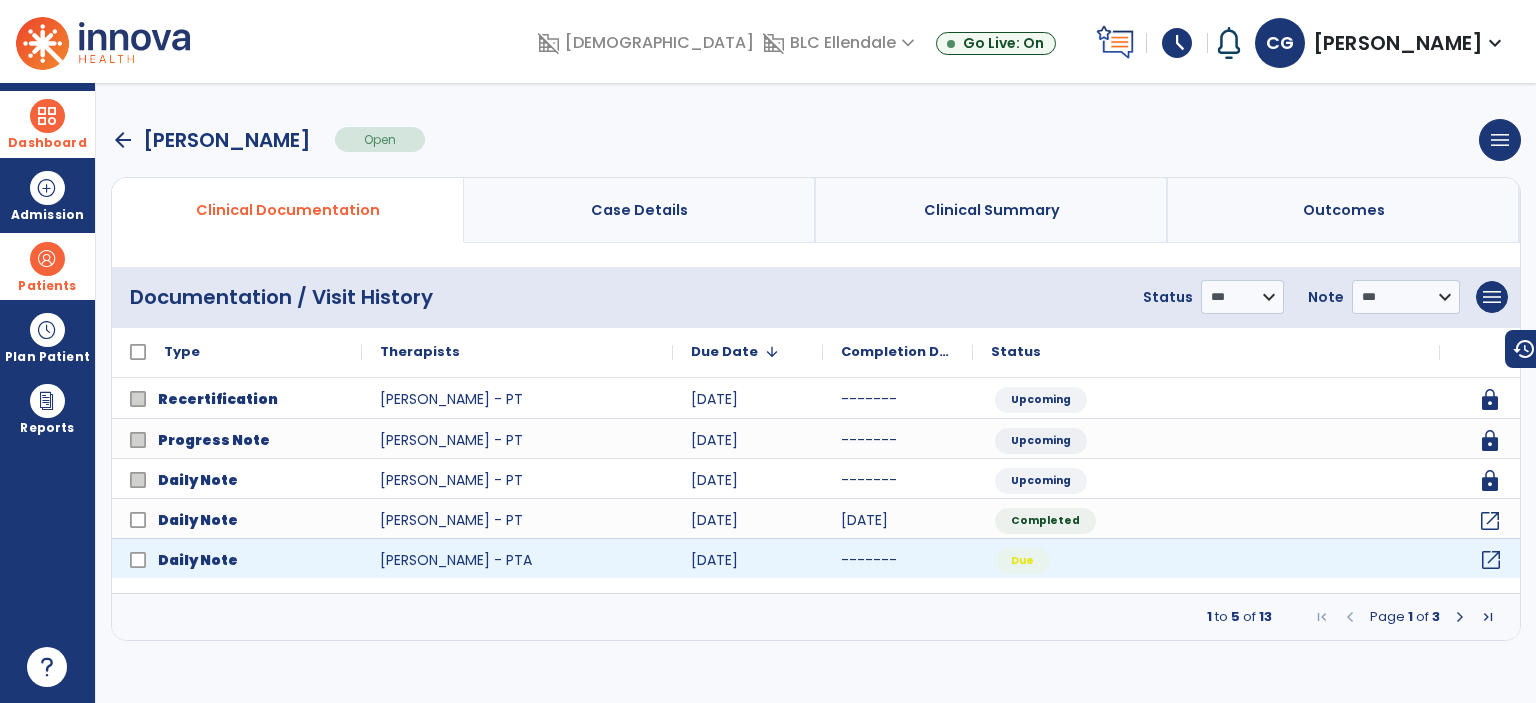 click on "open_in_new" 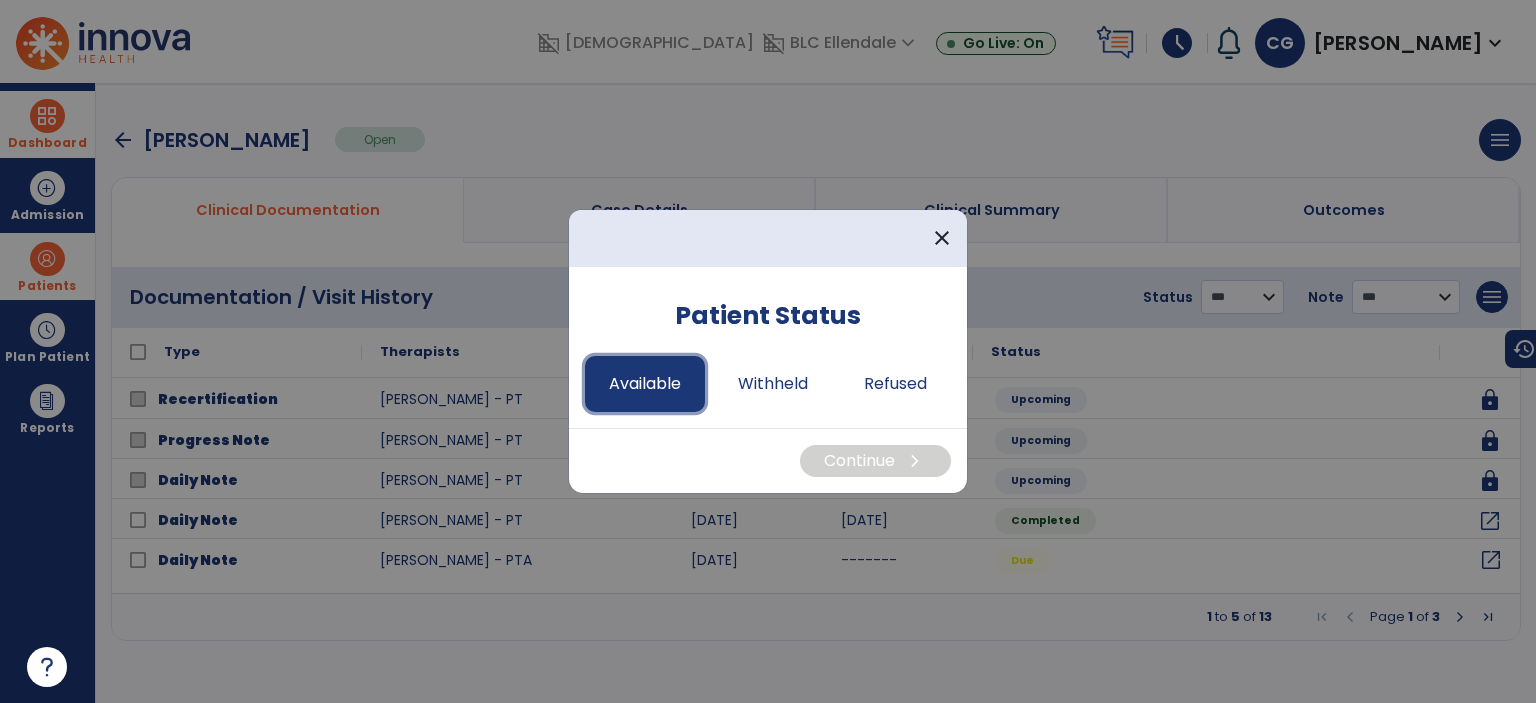 click on "Available" at bounding box center [645, 384] 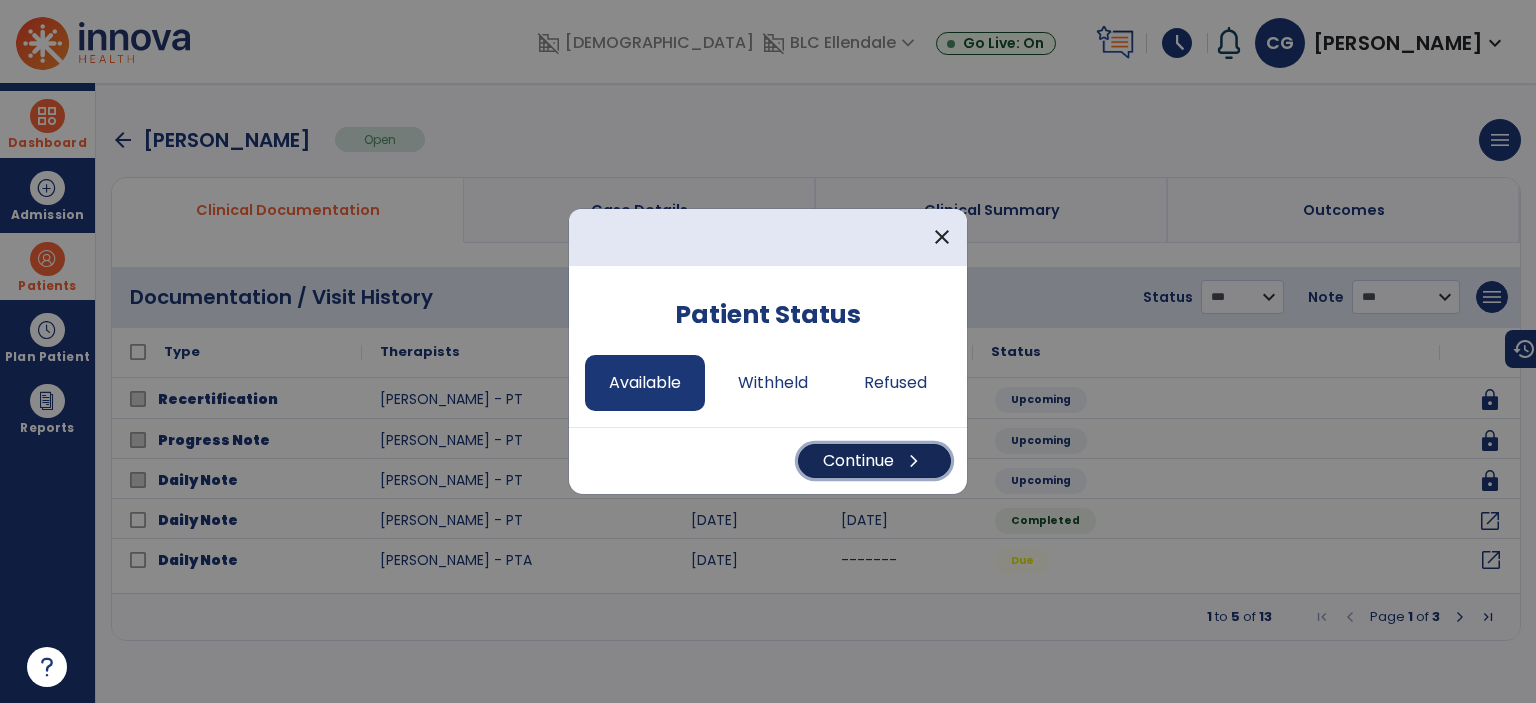 click on "Continue   chevron_right" at bounding box center [874, 461] 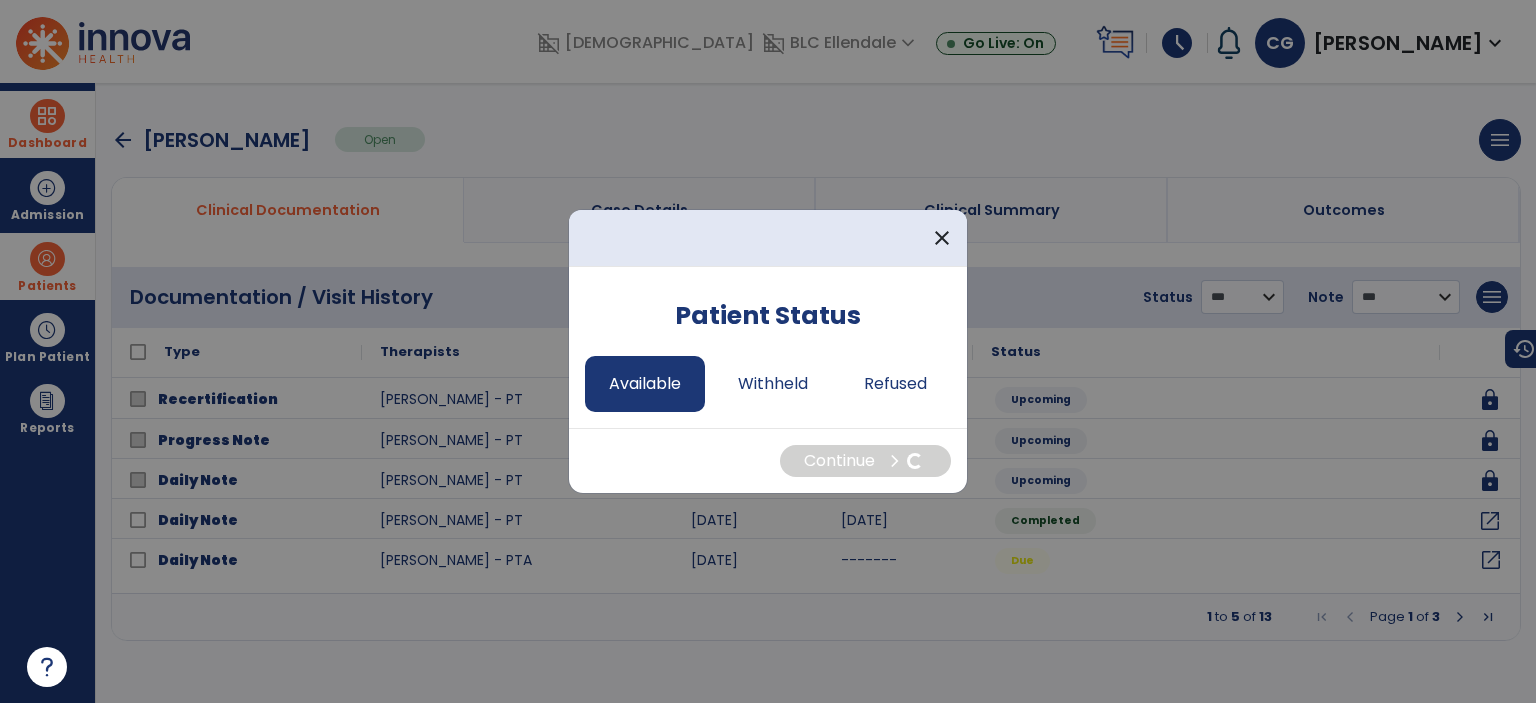 select on "*" 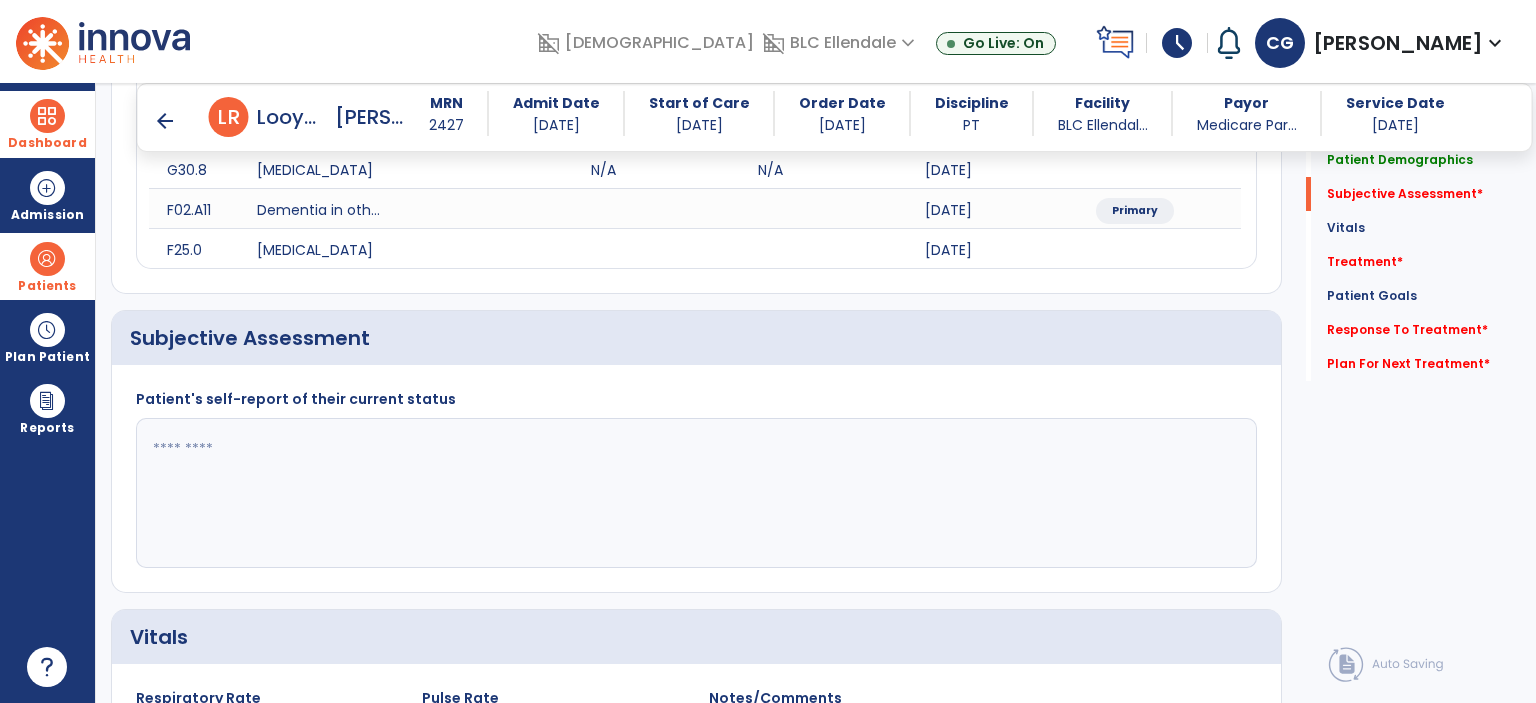 scroll, scrollTop: 467, scrollLeft: 0, axis: vertical 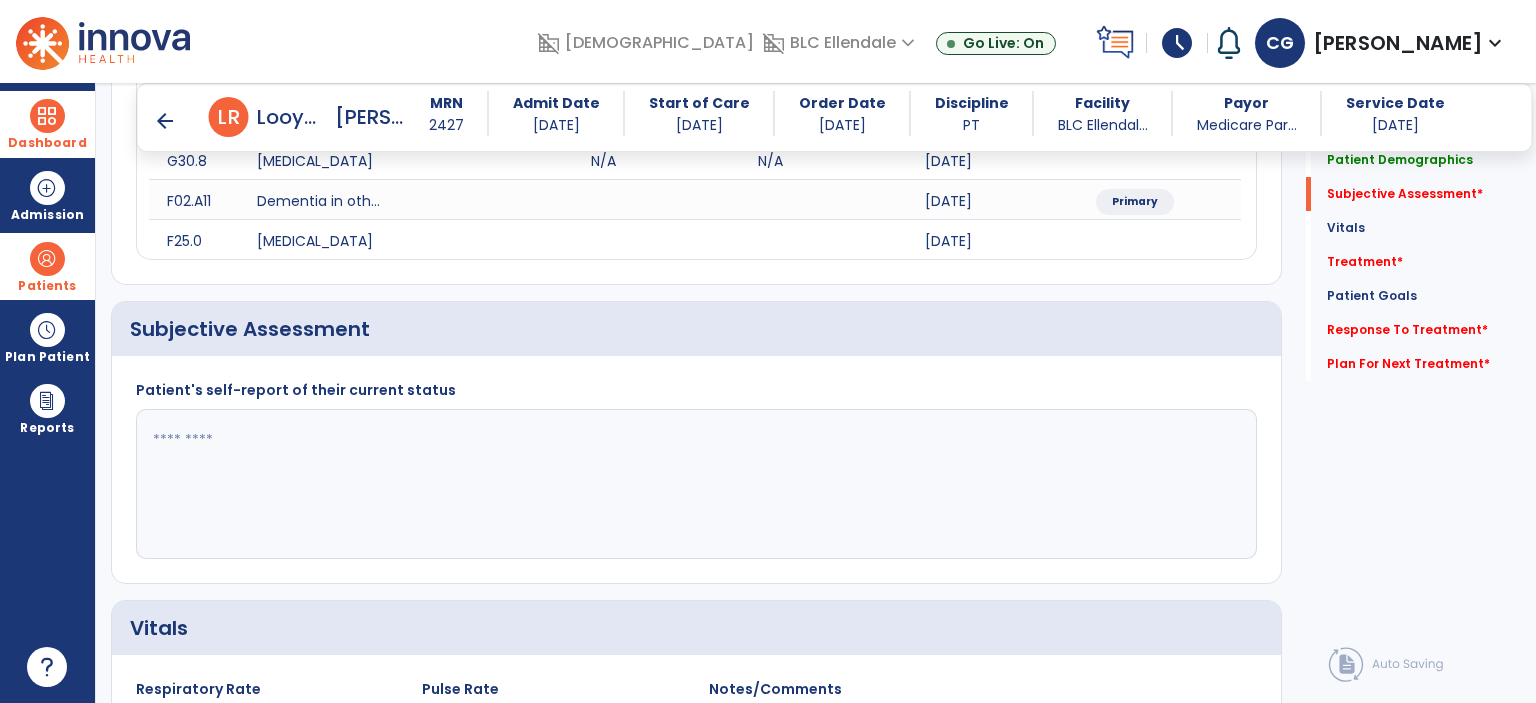 click 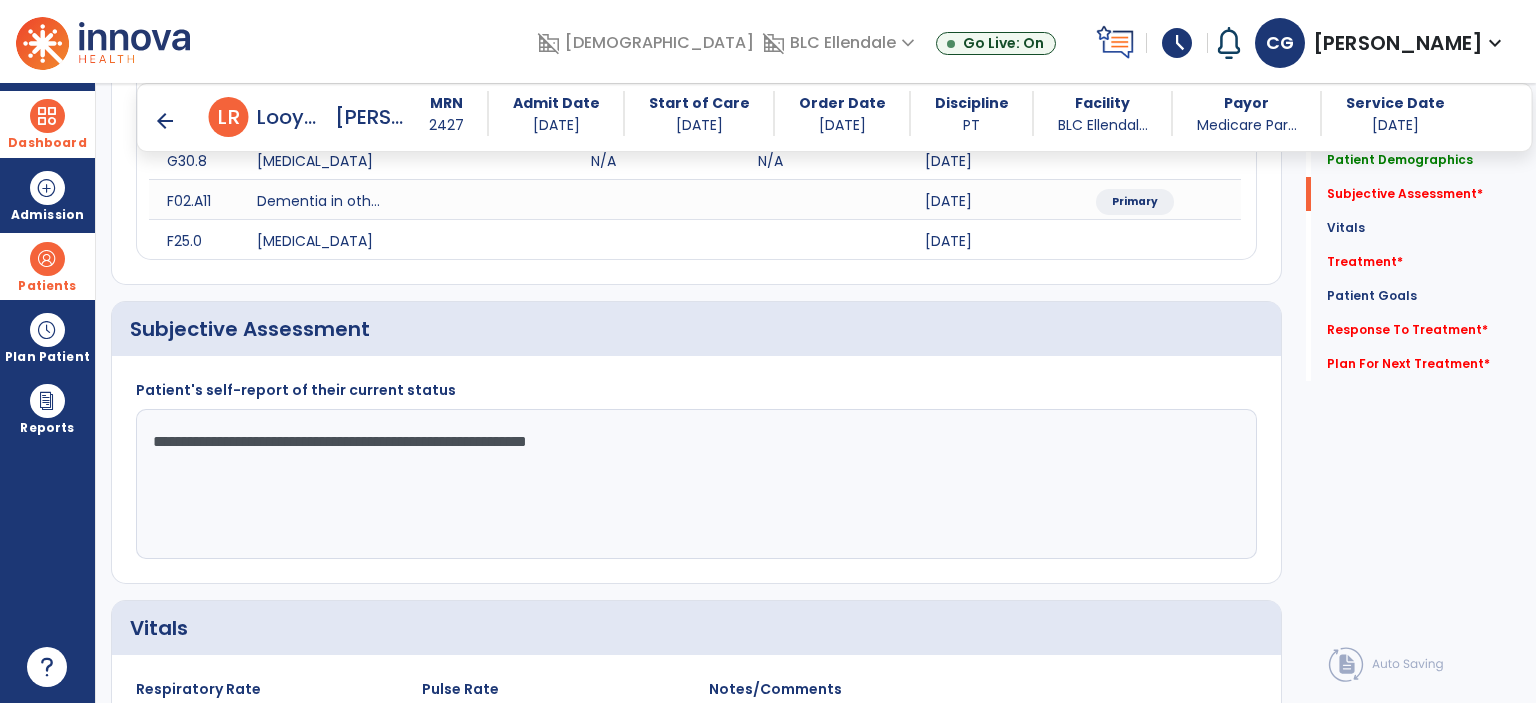 click on "**********" 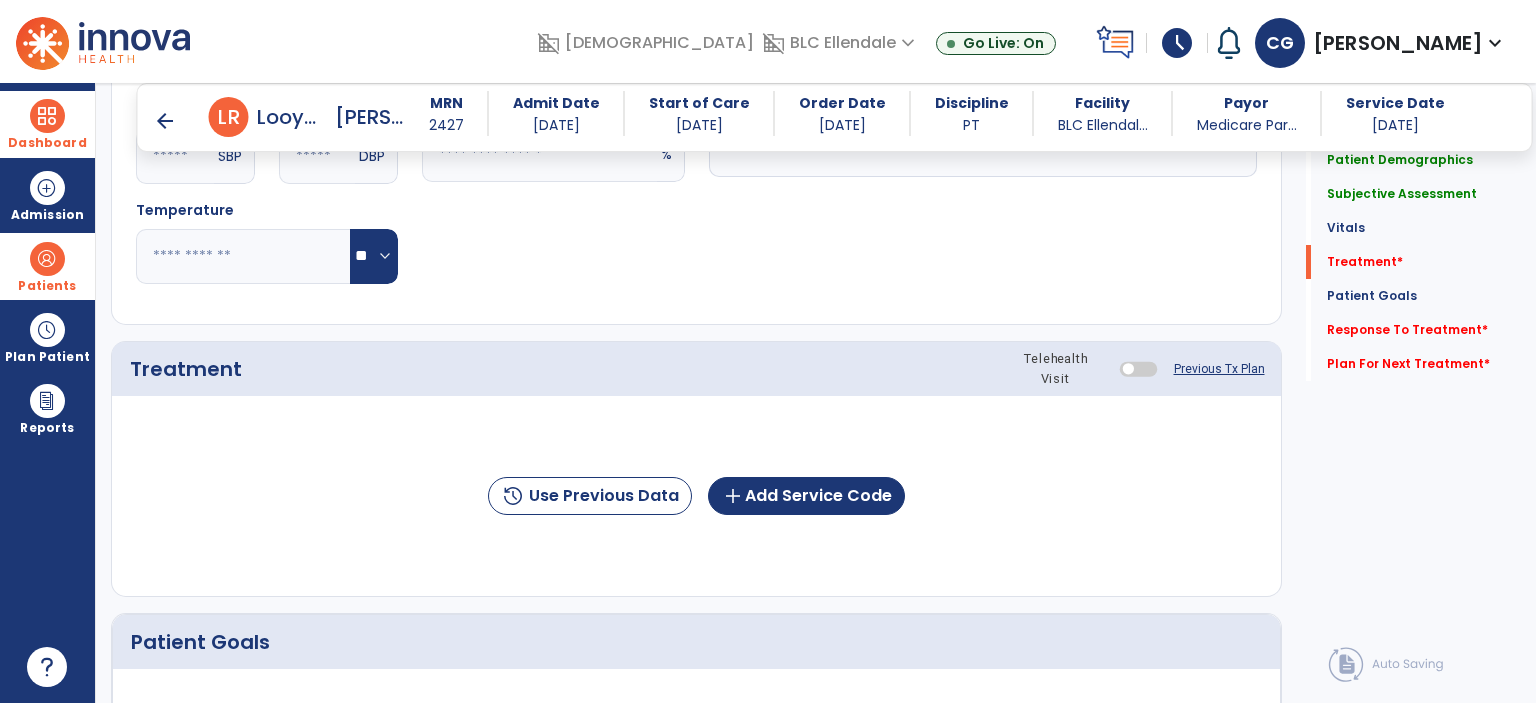 scroll, scrollTop: 1155, scrollLeft: 0, axis: vertical 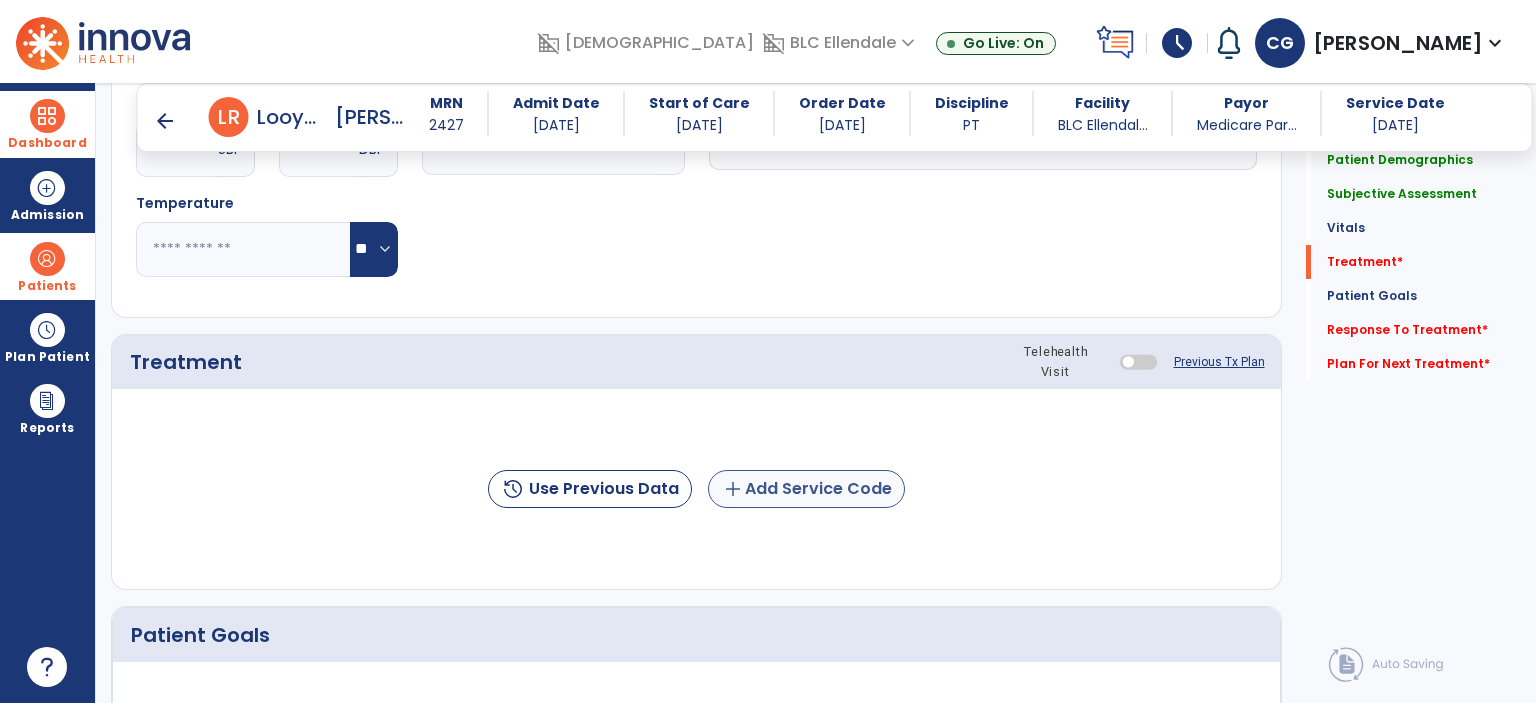 type on "**********" 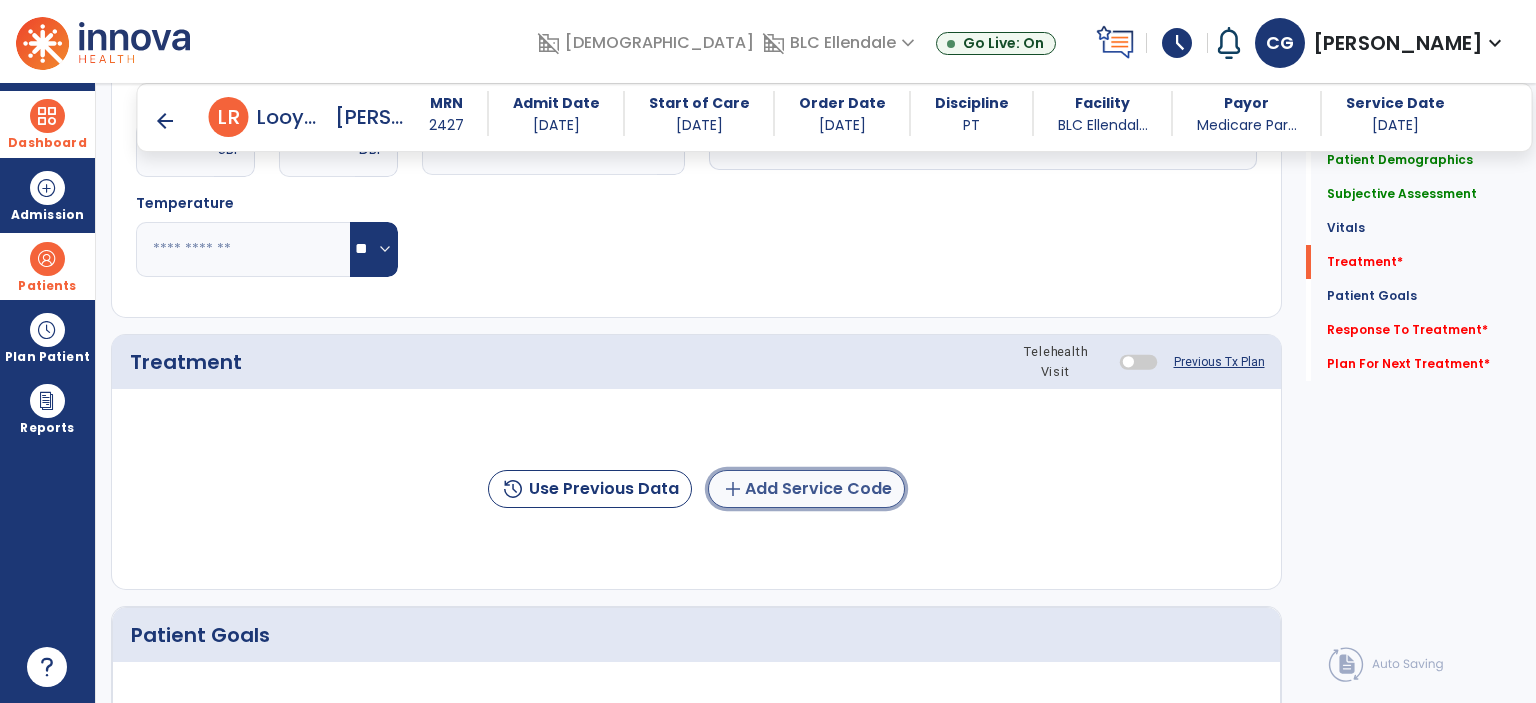 click on "add  Add Service Code" 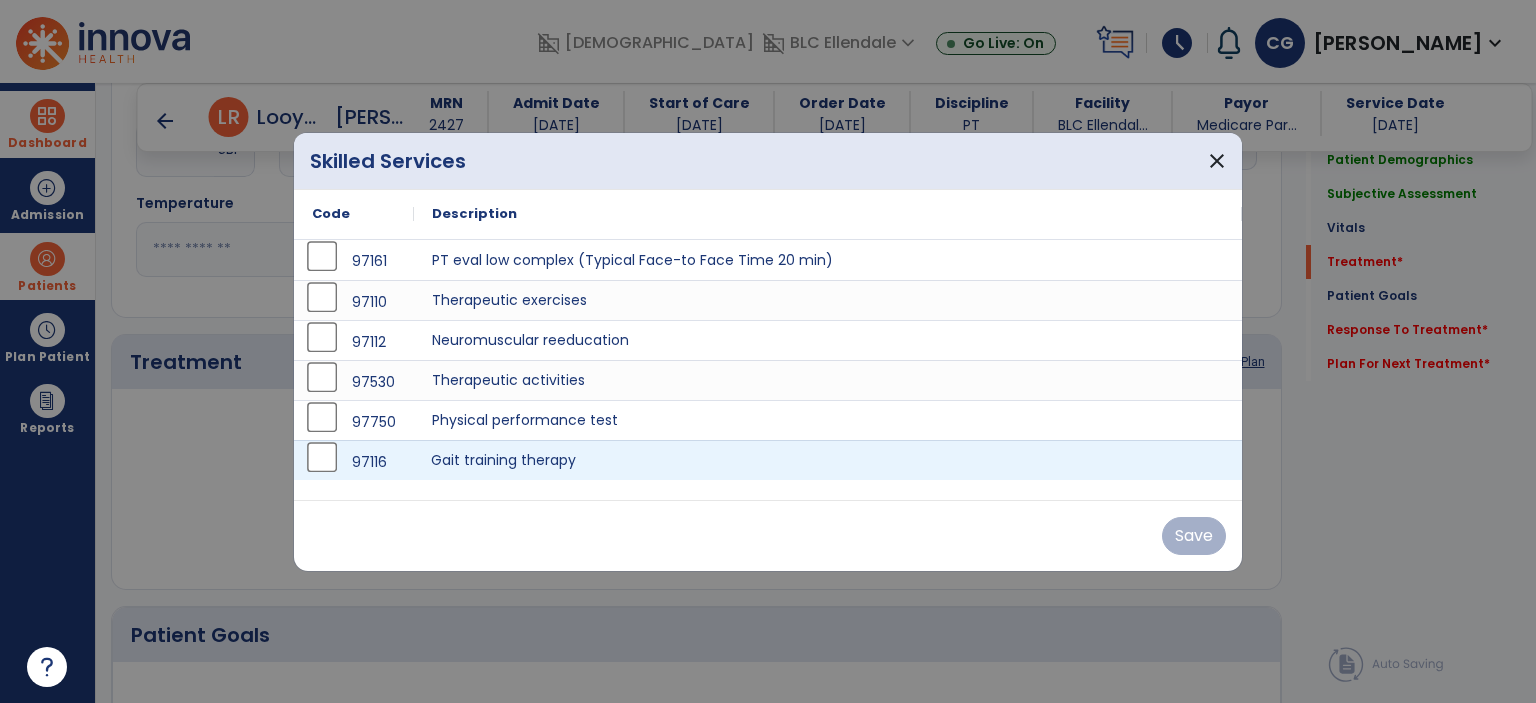 click on "Gait training therapy" at bounding box center (828, 460) 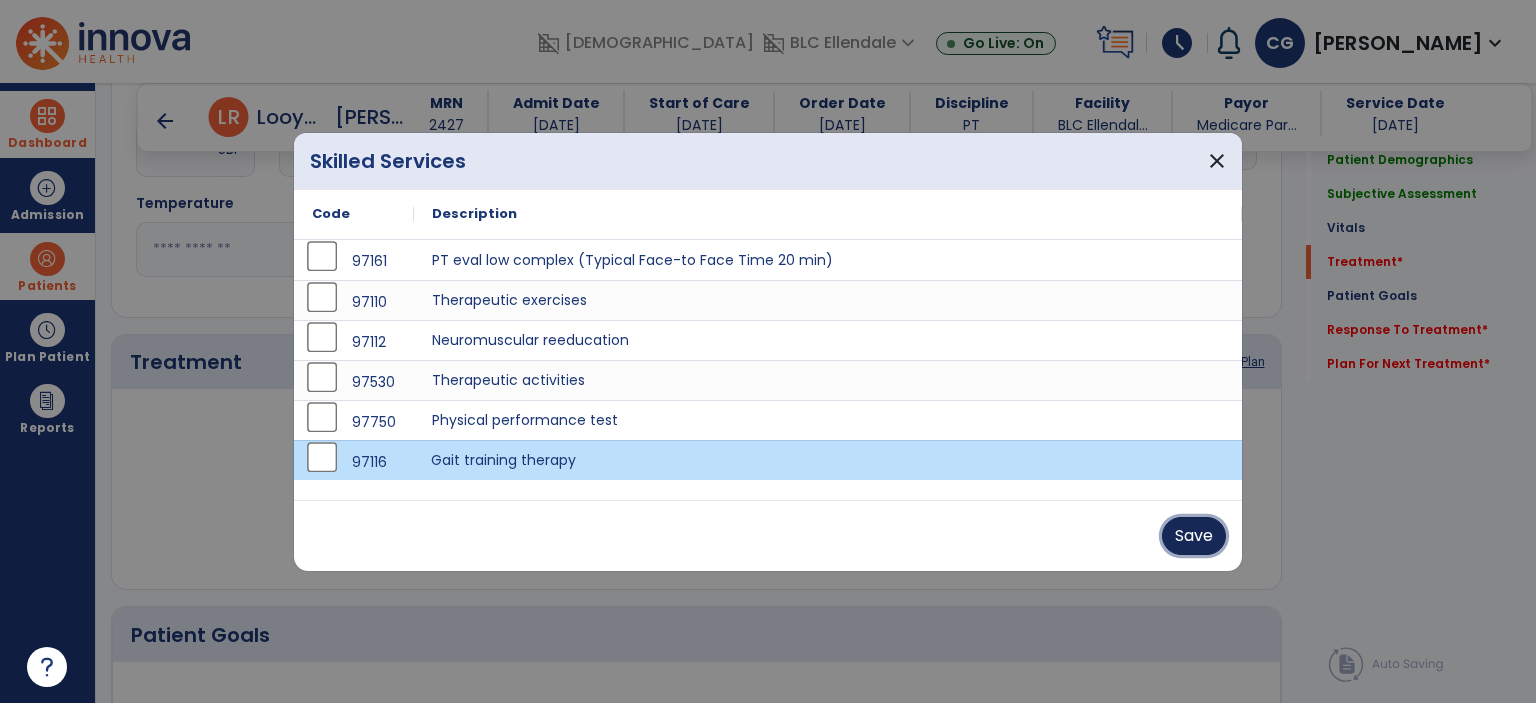 click on "Save" at bounding box center (1194, 536) 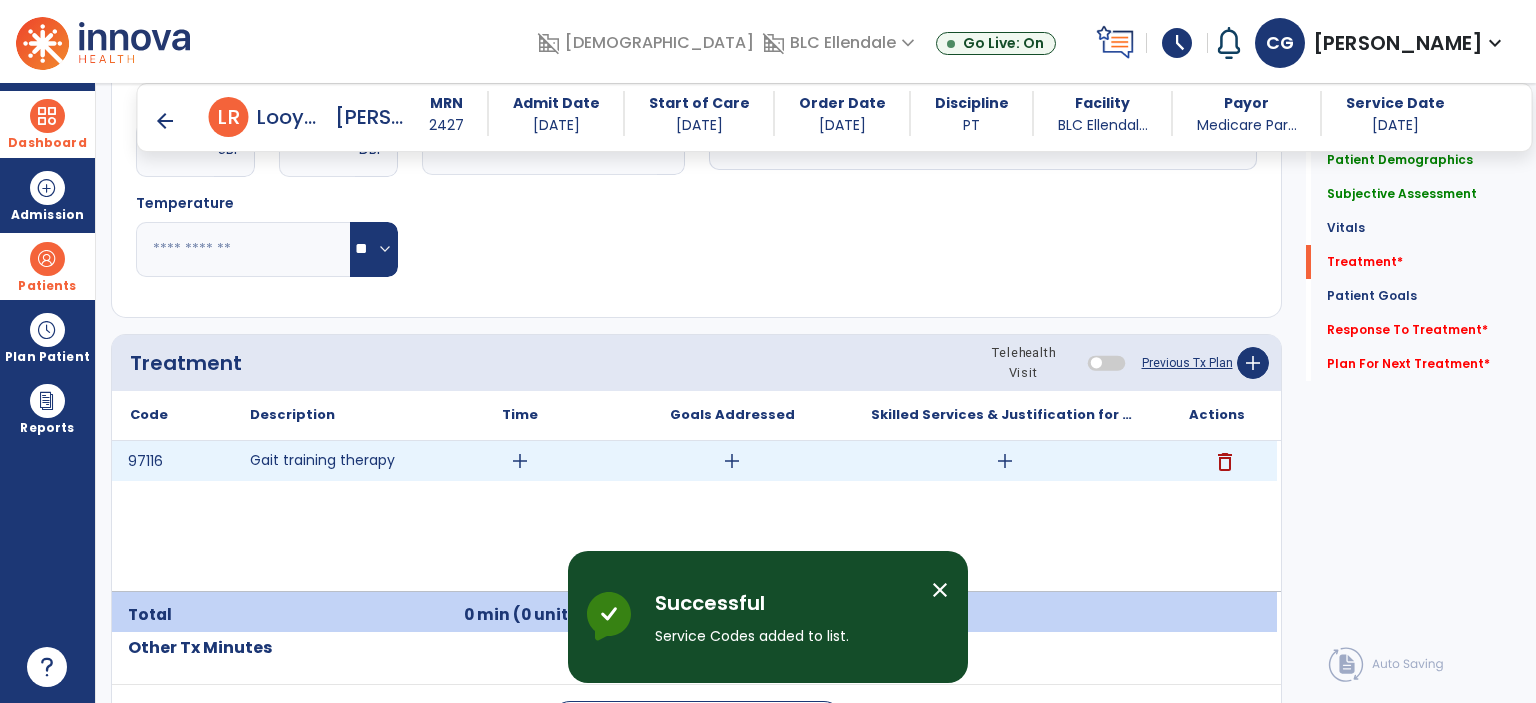 click on "add" at bounding box center (520, 461) 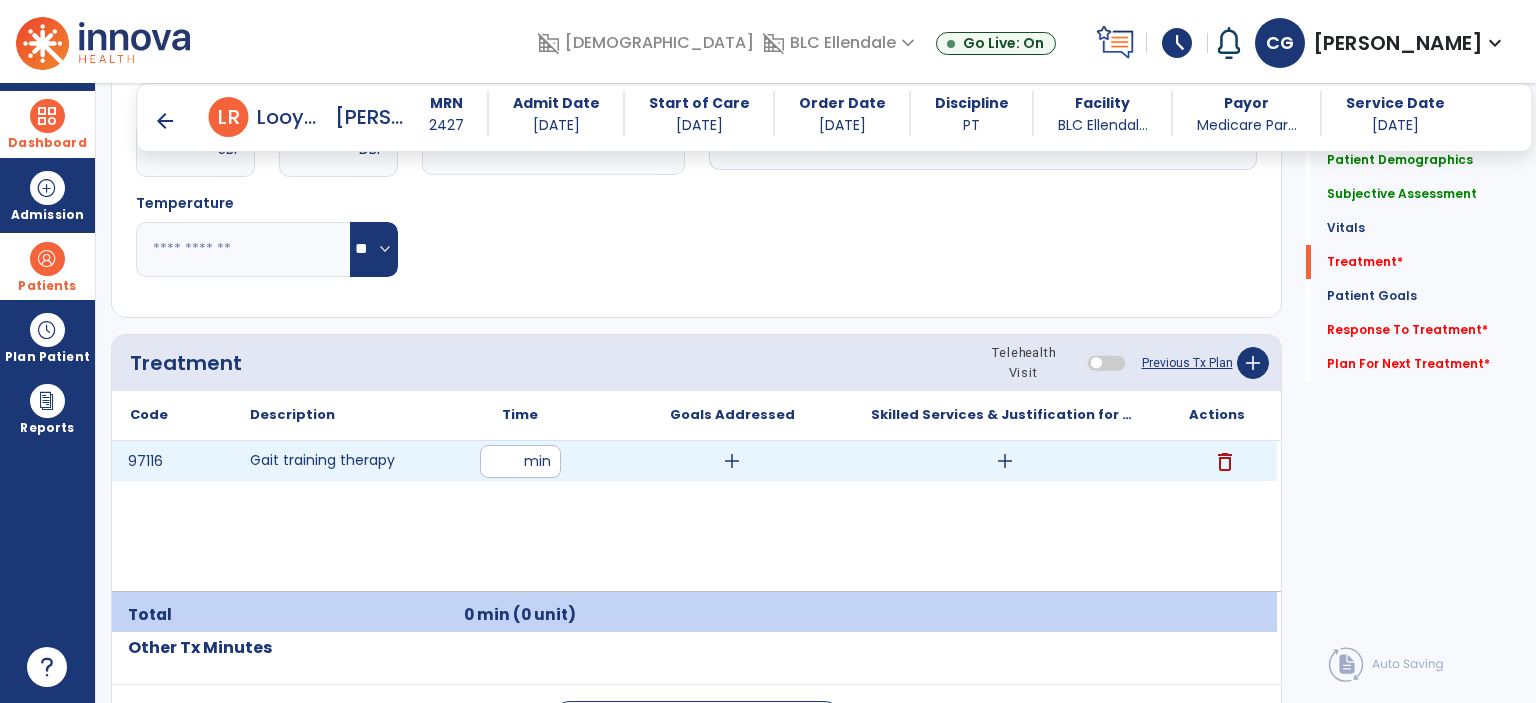 type on "**" 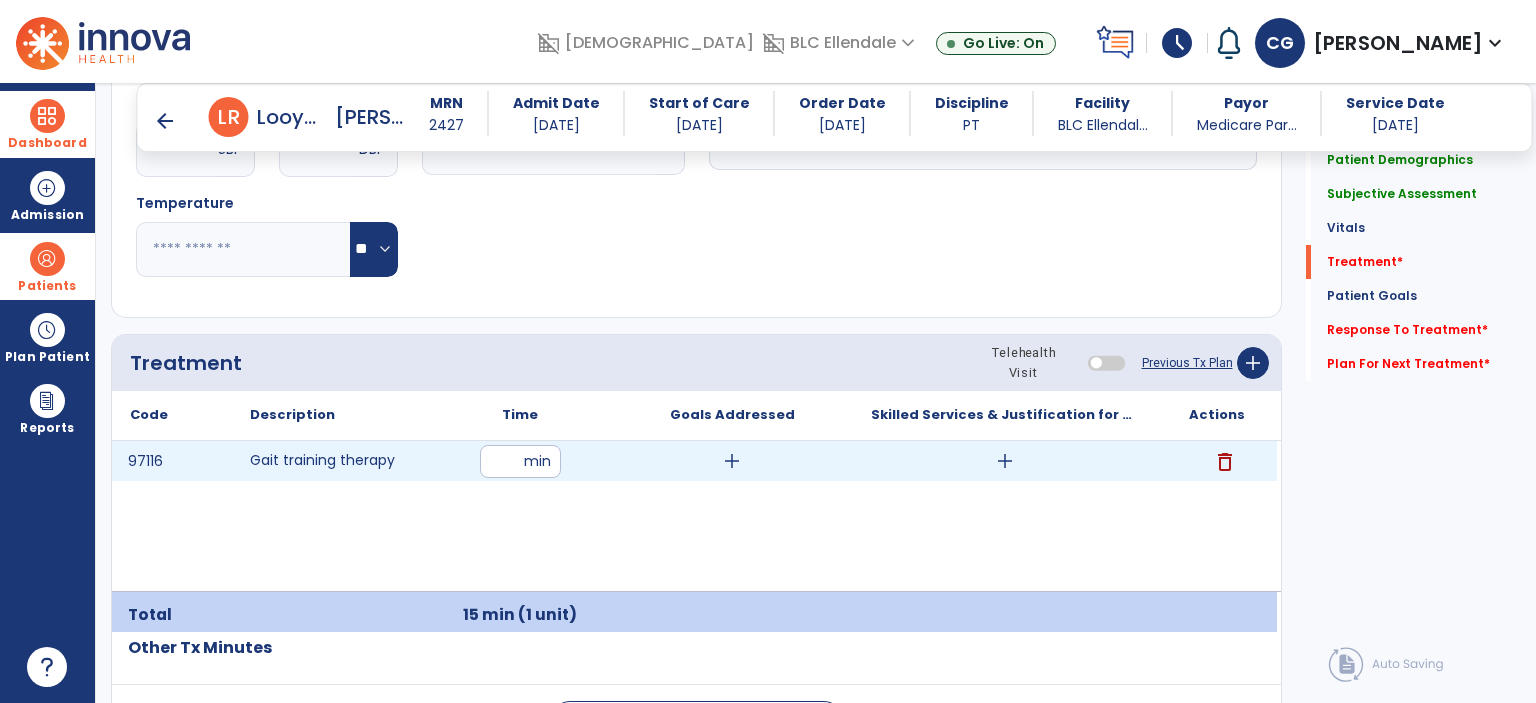 click on "add" at bounding box center (1005, 461) 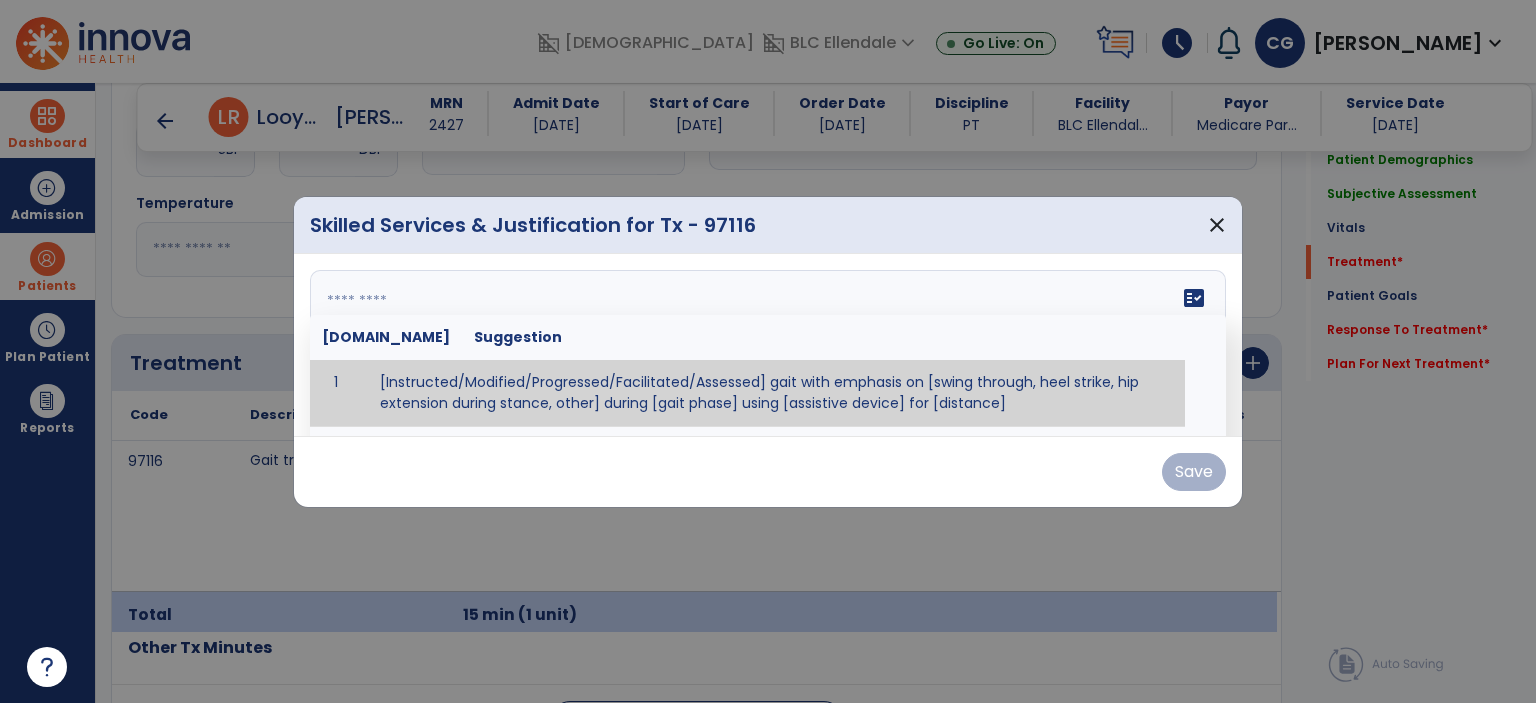 click on "fact_check  [DOMAIN_NAME] Suggestion 1 [Instructed/Modified/Progressed/Facilitated/Assessed] gait with emphasis on [swing through, heel strike, hip extension during stance, other] during [gait phase] using [assistive device] for [distance] 2 [Instructed/Modified/Progressed/Facilitated/Assessed] use of [assistive device] and [NWB, PWB, step-to gait pattern, step through gait pattern] 3 [Instructed/Modified/Progressed/Facilitated/Assessed] patient's ability to [ascend/descend # of steps, perform directional changes, walk on even/uneven surfaces, pick-up objects off floor, velocity changes, other] using [assistive device]. 4 [Instructed/Modified/Progressed/Facilitated/Assessed] pre-gait activities including [identify exercise] in order to prepare for gait training. 5" at bounding box center (768, 345) 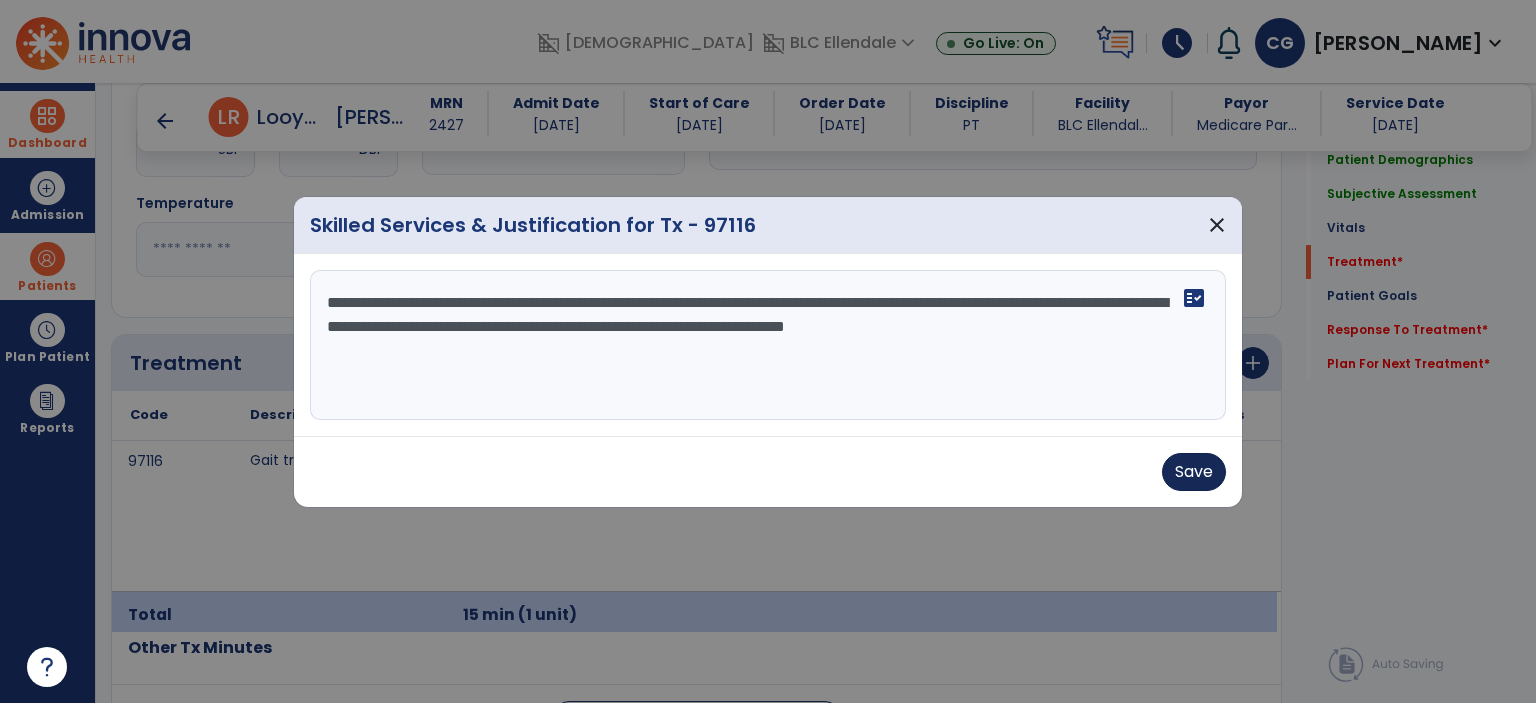 type on "**********" 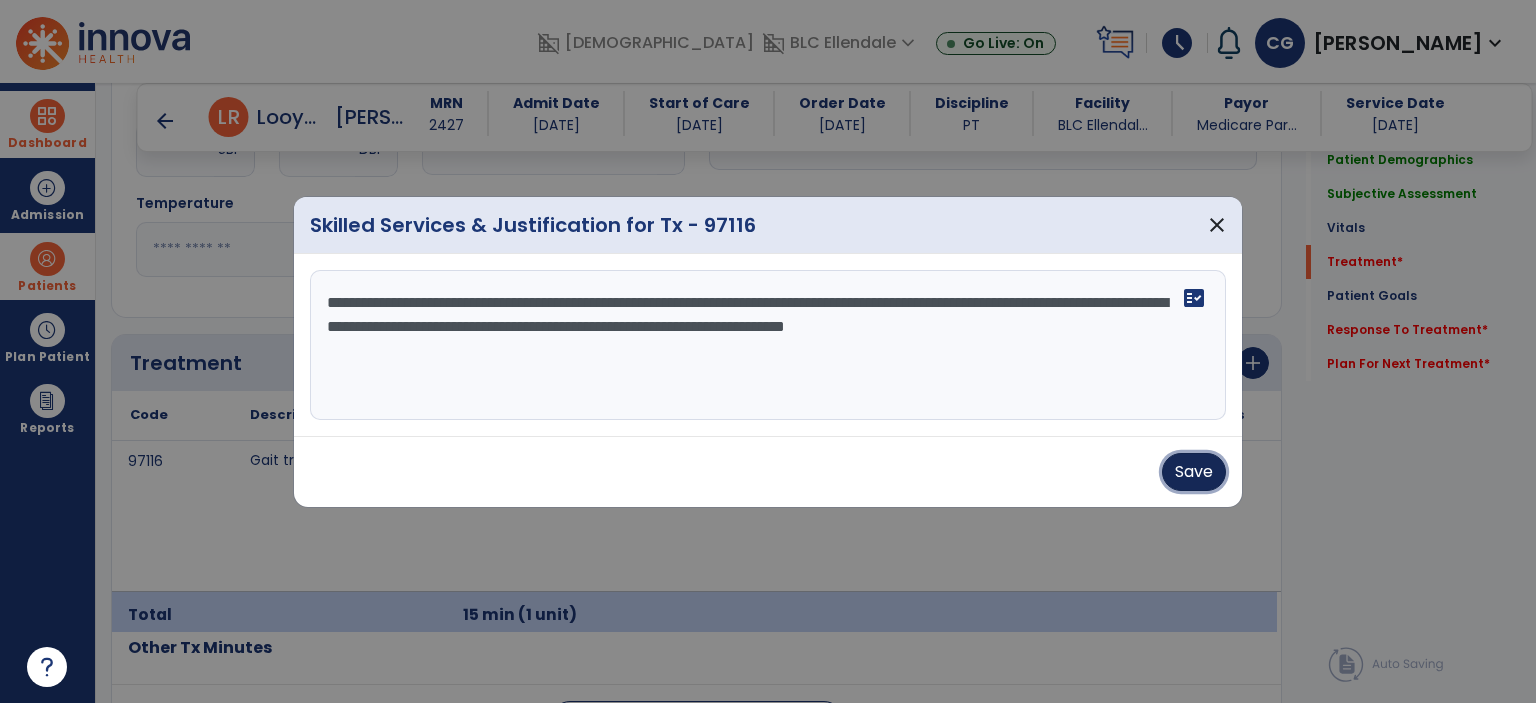 click on "Save" at bounding box center [1194, 472] 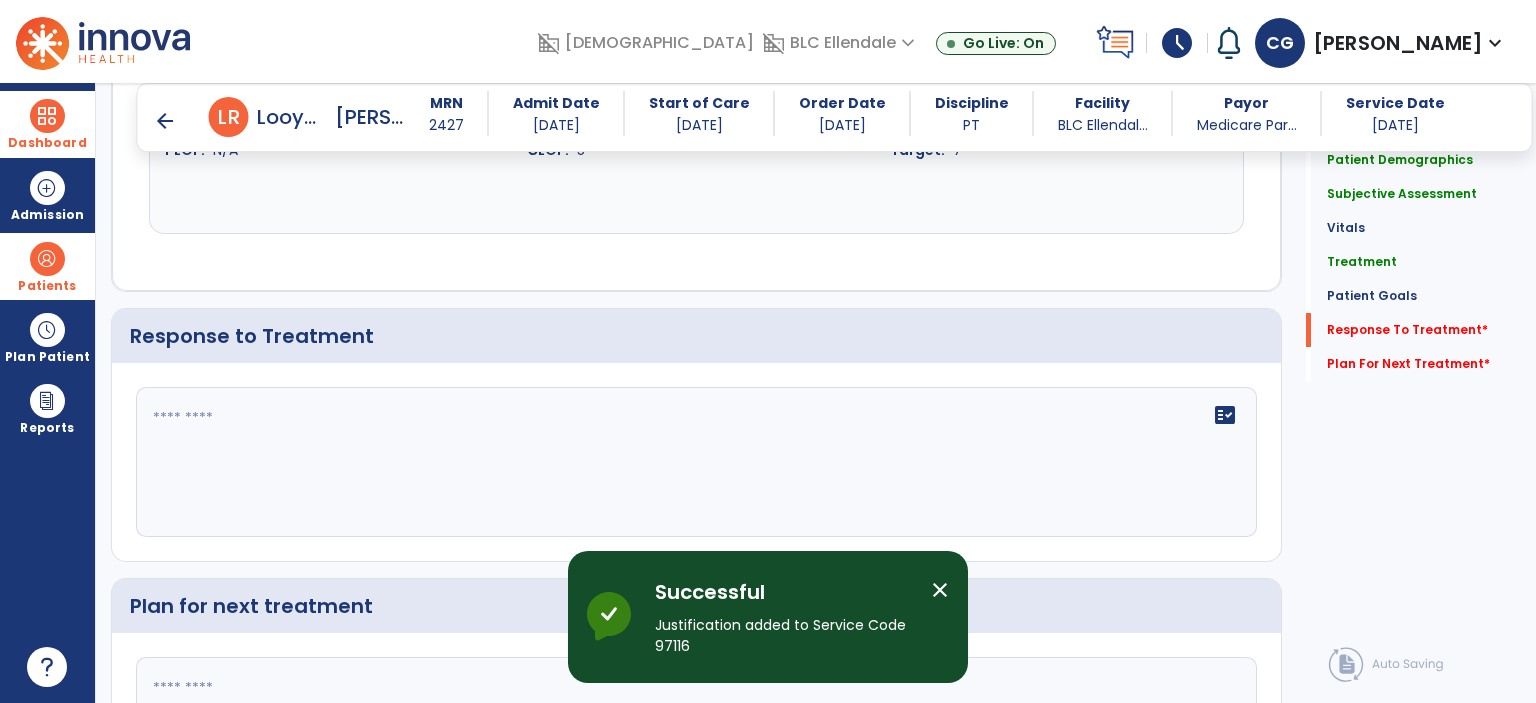 scroll, scrollTop: 2707, scrollLeft: 0, axis: vertical 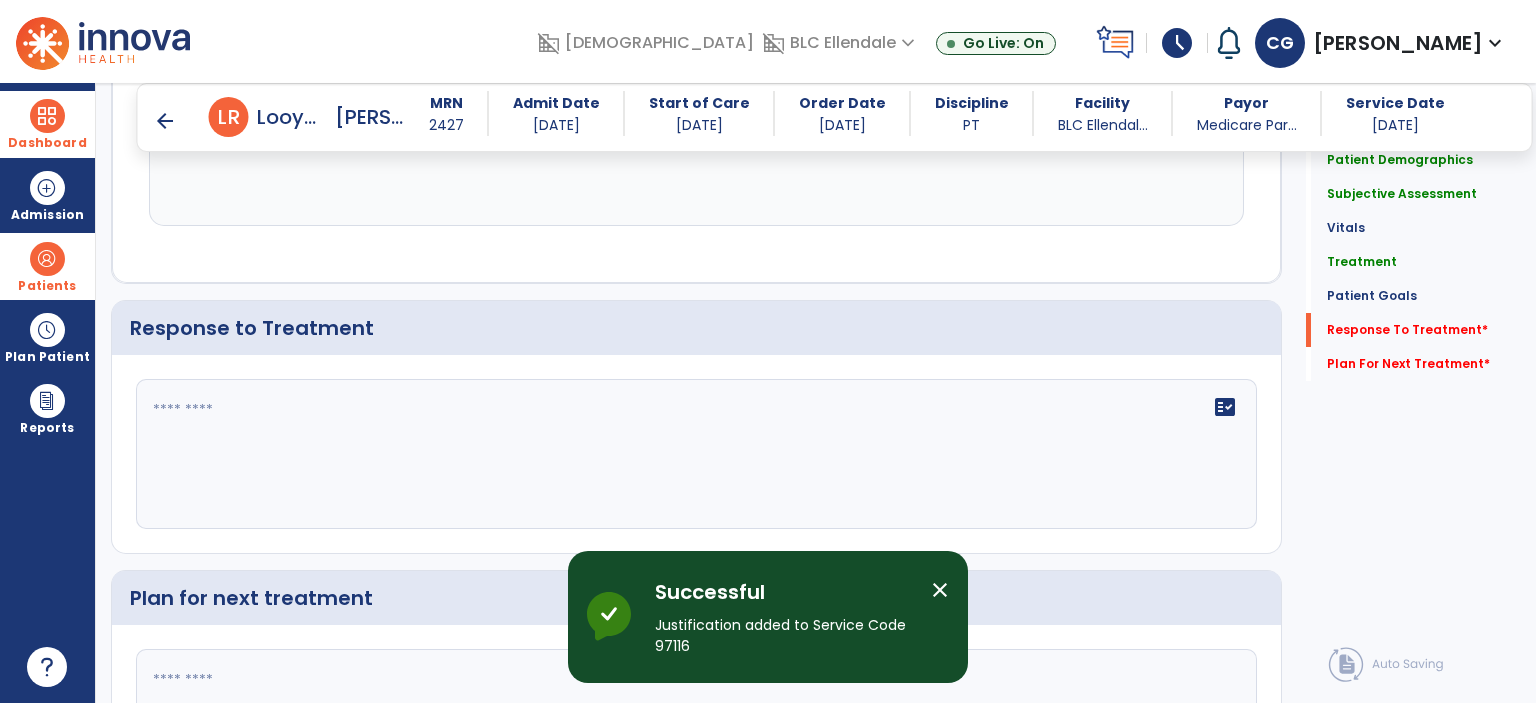 click on "fact_check" 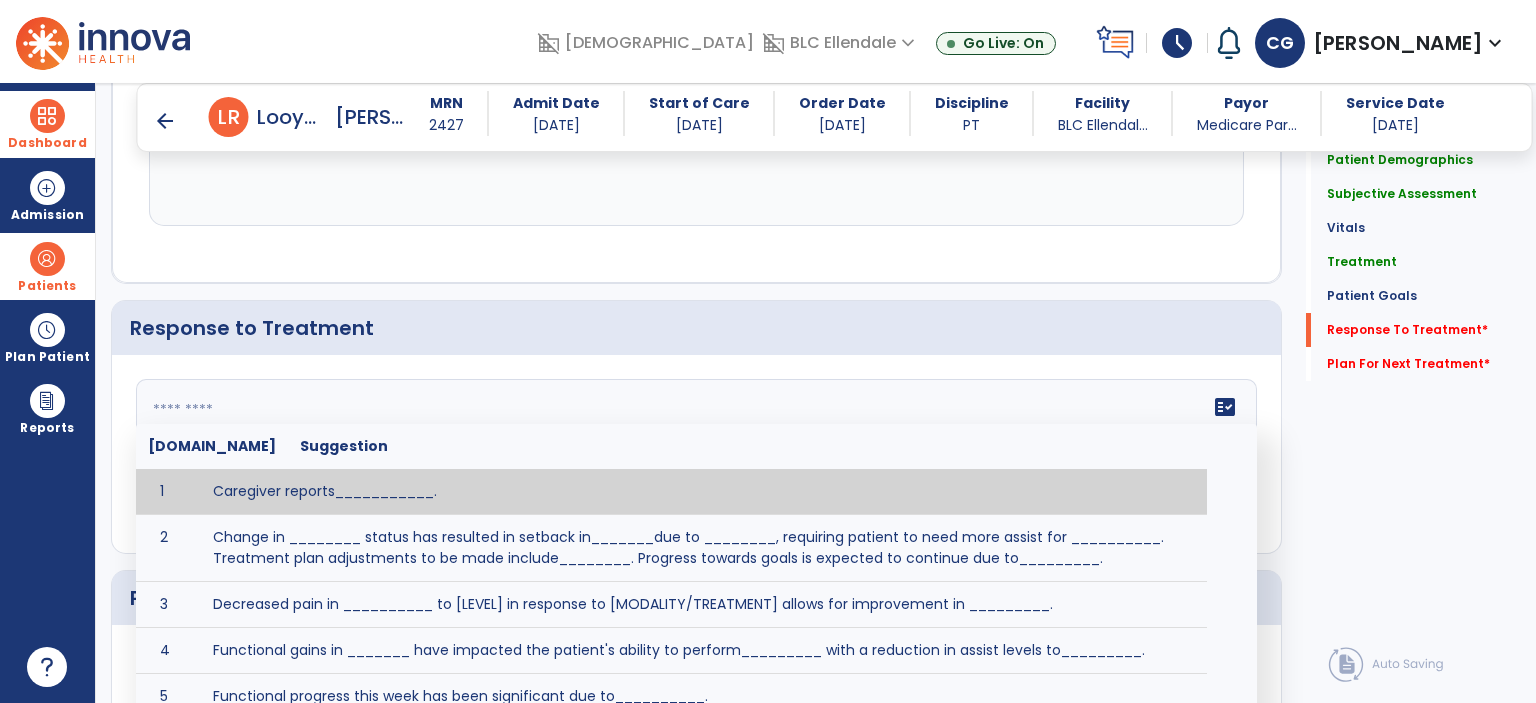 click on "fact_check  [DOMAIN_NAME] Suggestion 1 Caregiver reports___________. 2 Change in ________ status has resulted in setback in_______due to ________, requiring patient to need more assist for __________.   Treatment plan adjustments to be made include________.  Progress towards goals is expected to continue due to_________. 3 Decreased pain in __________ to [LEVEL] in response to [MODALITY/TREATMENT] allows for improvement in _________. 4 Functional gains in _______ have impacted the patient's ability to perform_________ with a reduction in assist levels to_________. 5 Functional progress this week has been significant due to__________. 6 Gains in ________ have improved the patient's ability to perform ______with decreased levels of assist to___________. 7 Improvement in ________allows patient to tolerate higher levels of challenges in_________. 8 Pain in [AREA] has decreased to [LEVEL] in response to [TREATMENT/MODALITY], allowing fore ease in completing__________. 9 10 11 12 13 14 15 16 17 18 19 20 21" 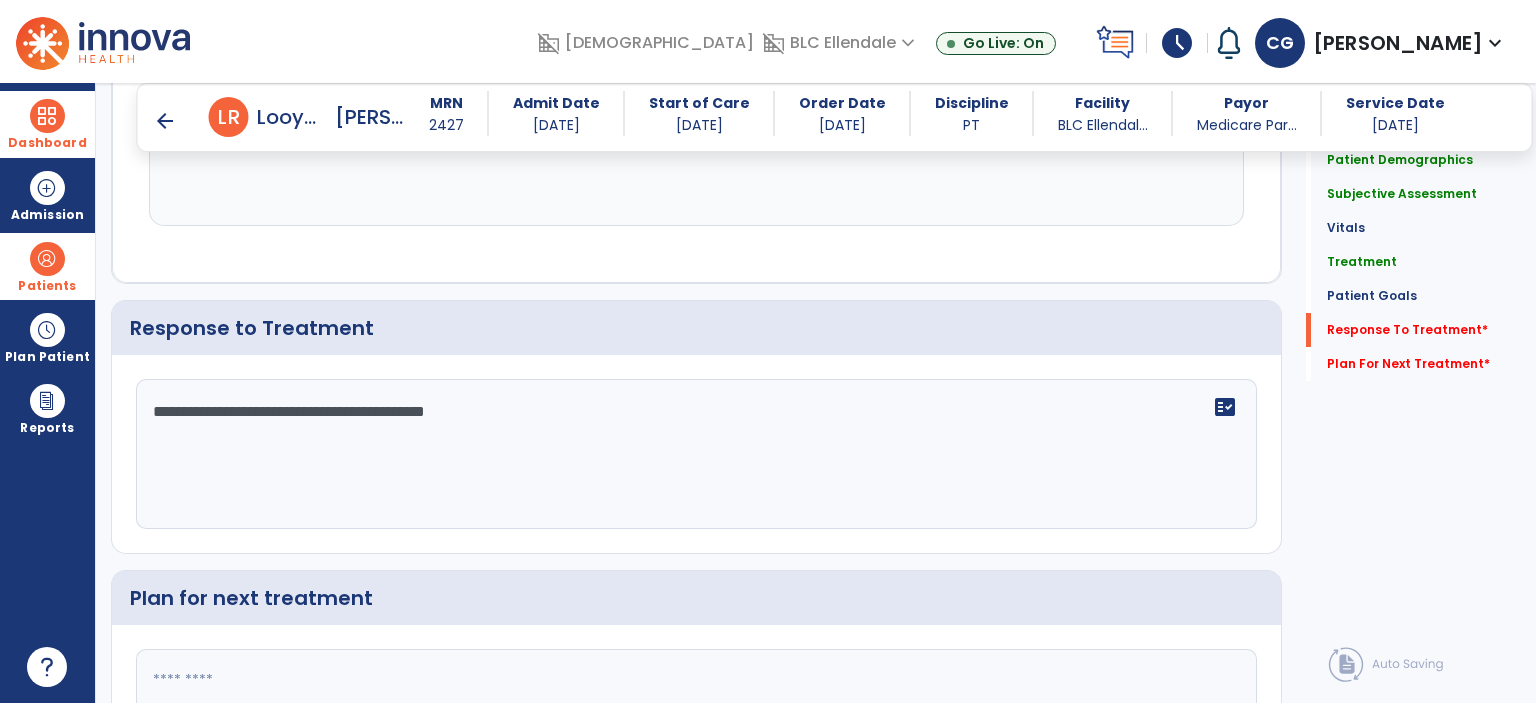 scroll, scrollTop: 2886, scrollLeft: 0, axis: vertical 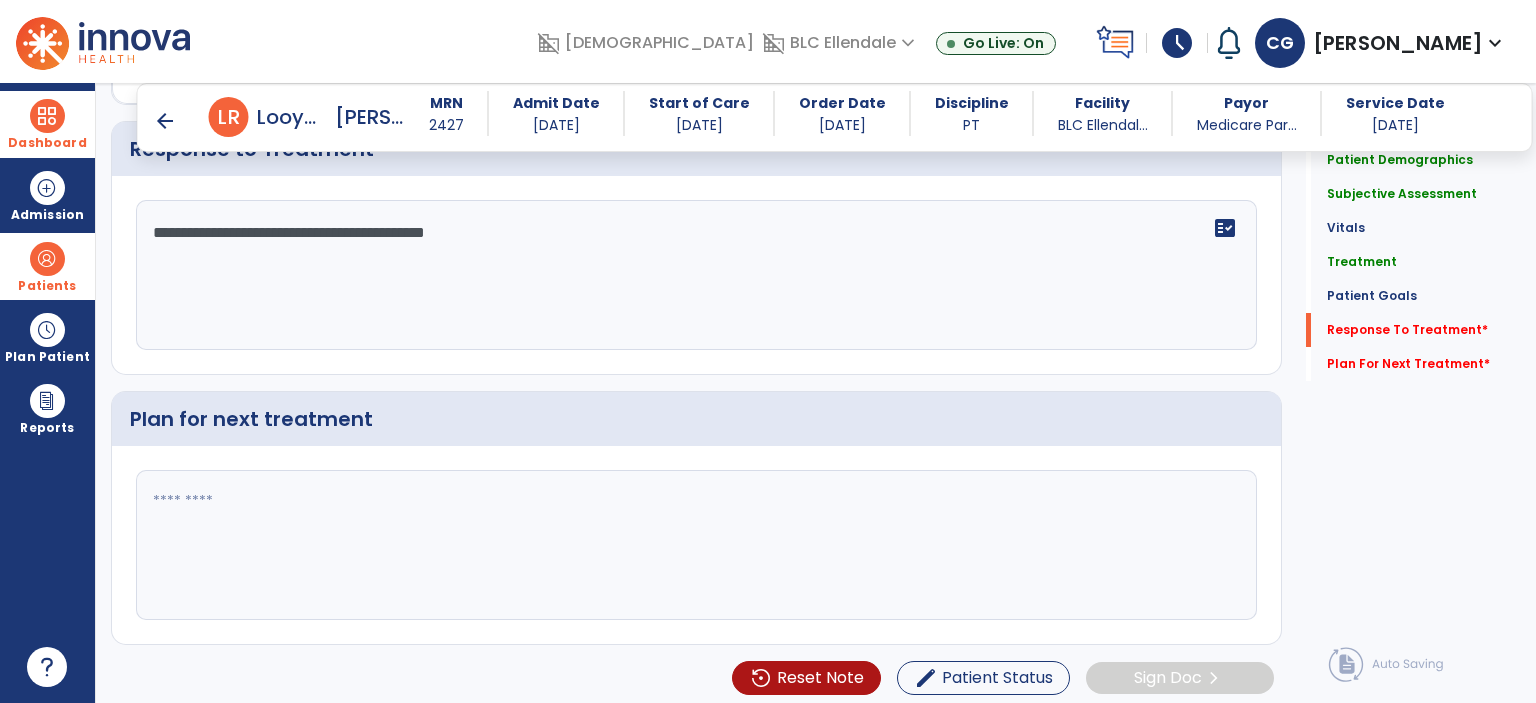 type on "**********" 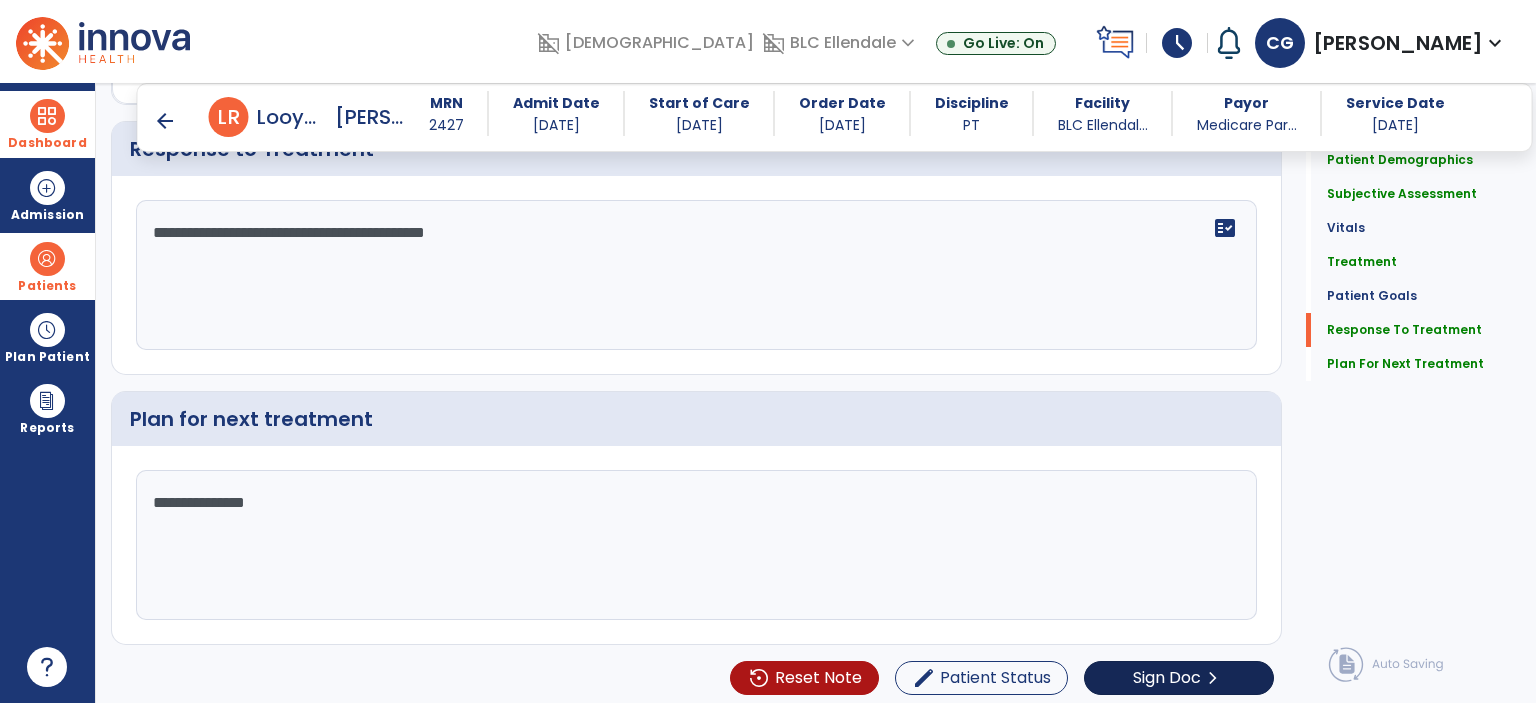 type on "**********" 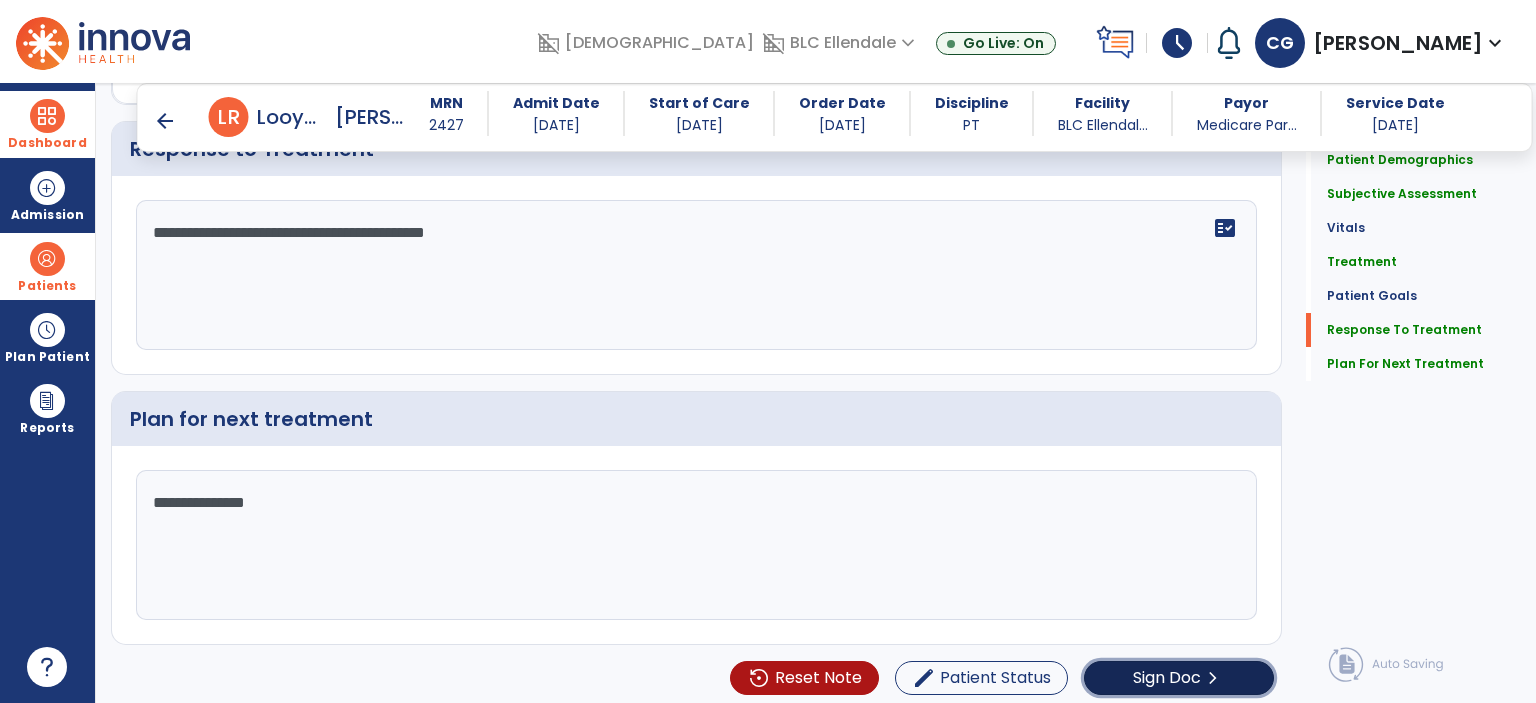 click on "Sign Doc" 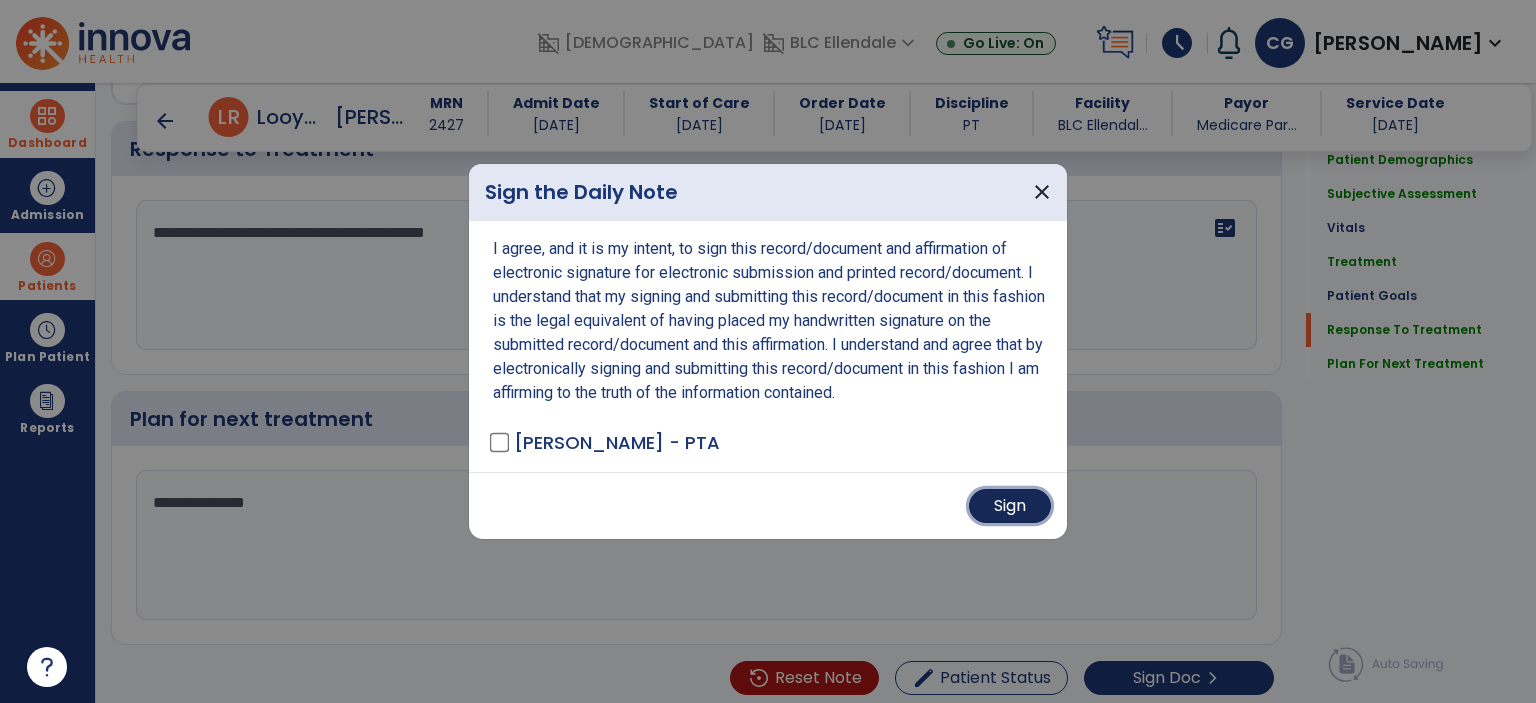 click on "Sign" at bounding box center [1010, 506] 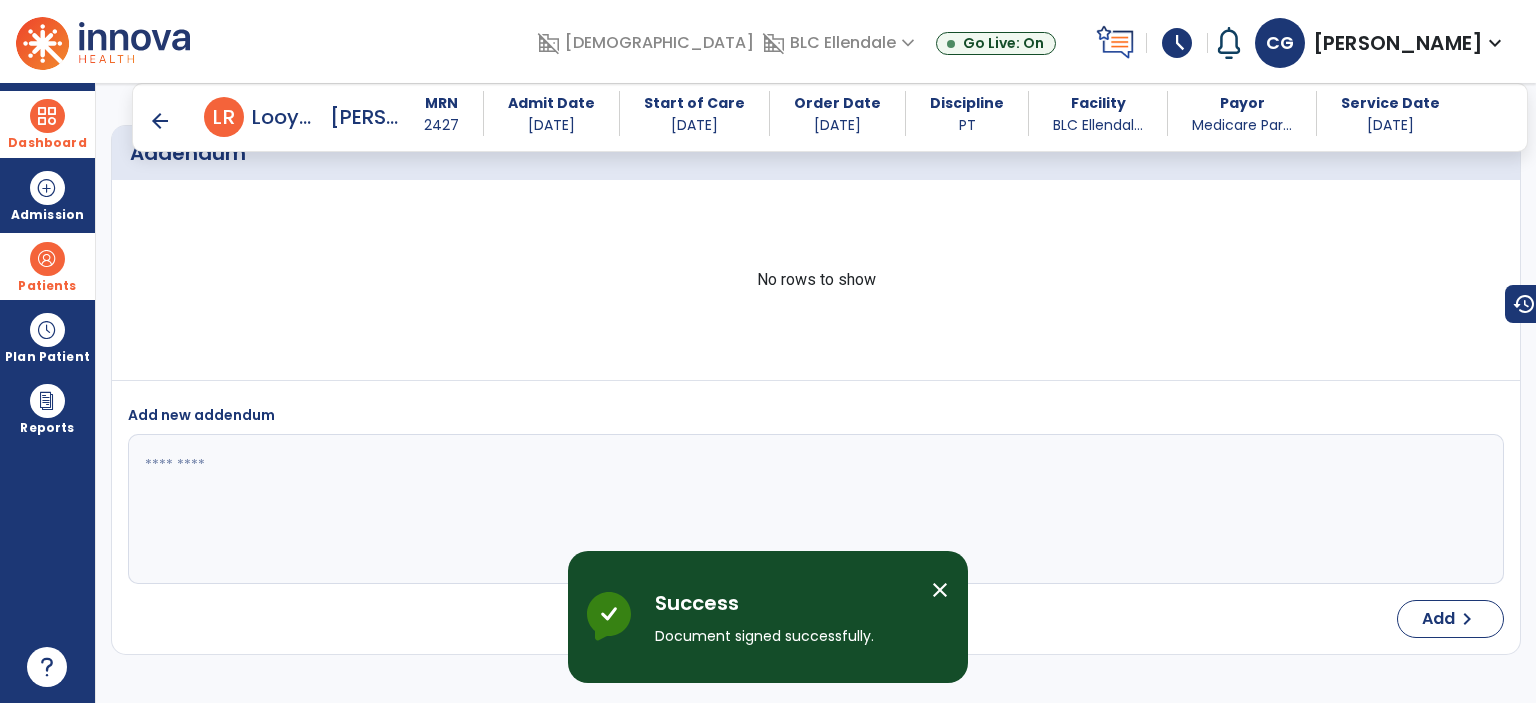 scroll, scrollTop: 3508, scrollLeft: 0, axis: vertical 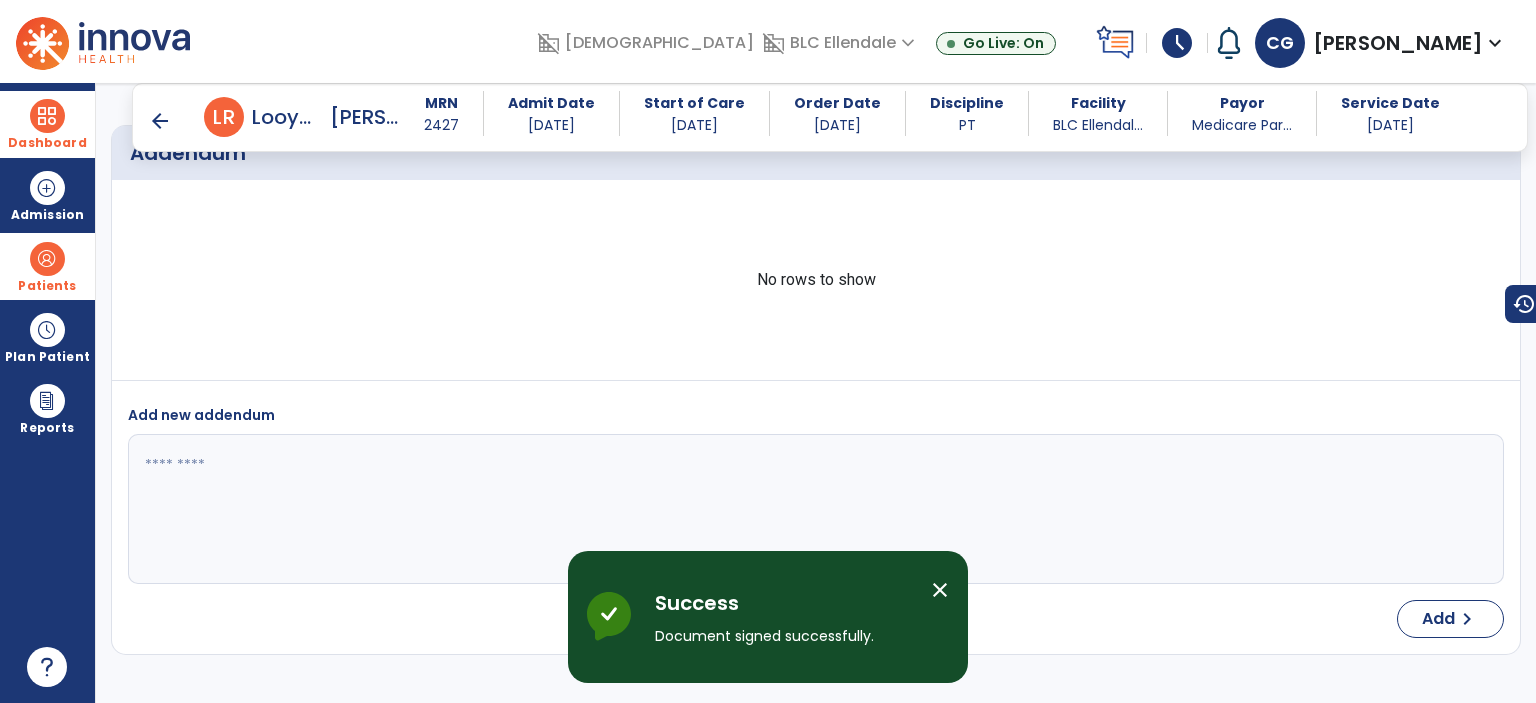 click on "arrow_back      [PERSON_NAME] [PERSON_NAME]  MRN 2427 Admit Date [DATE] Start of Care [DATE] Order Date [DATE] Discipline PT Facility BLC Ellendal... Payor Medicare Par... Service Date [DATE]" at bounding box center [830, 117] 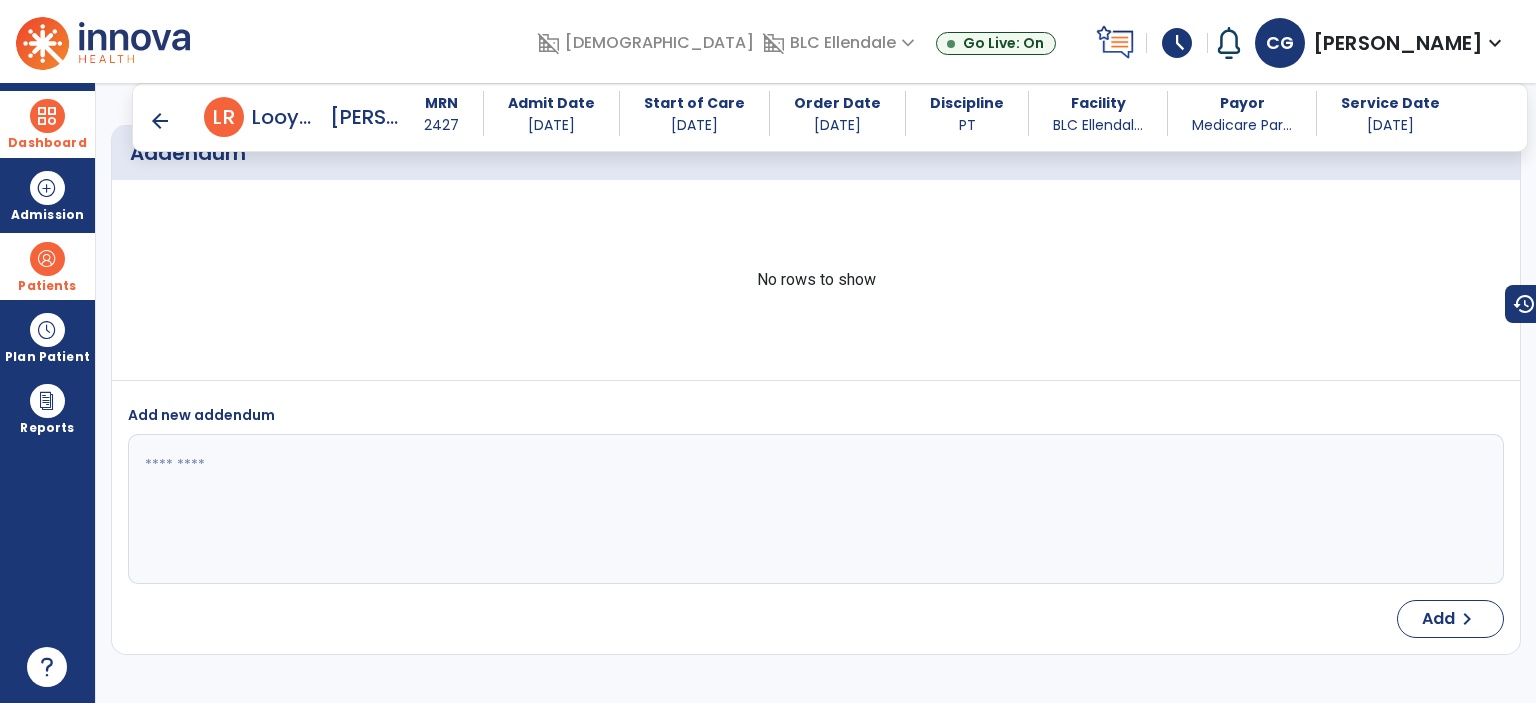 click on "arrow_back" at bounding box center (160, 121) 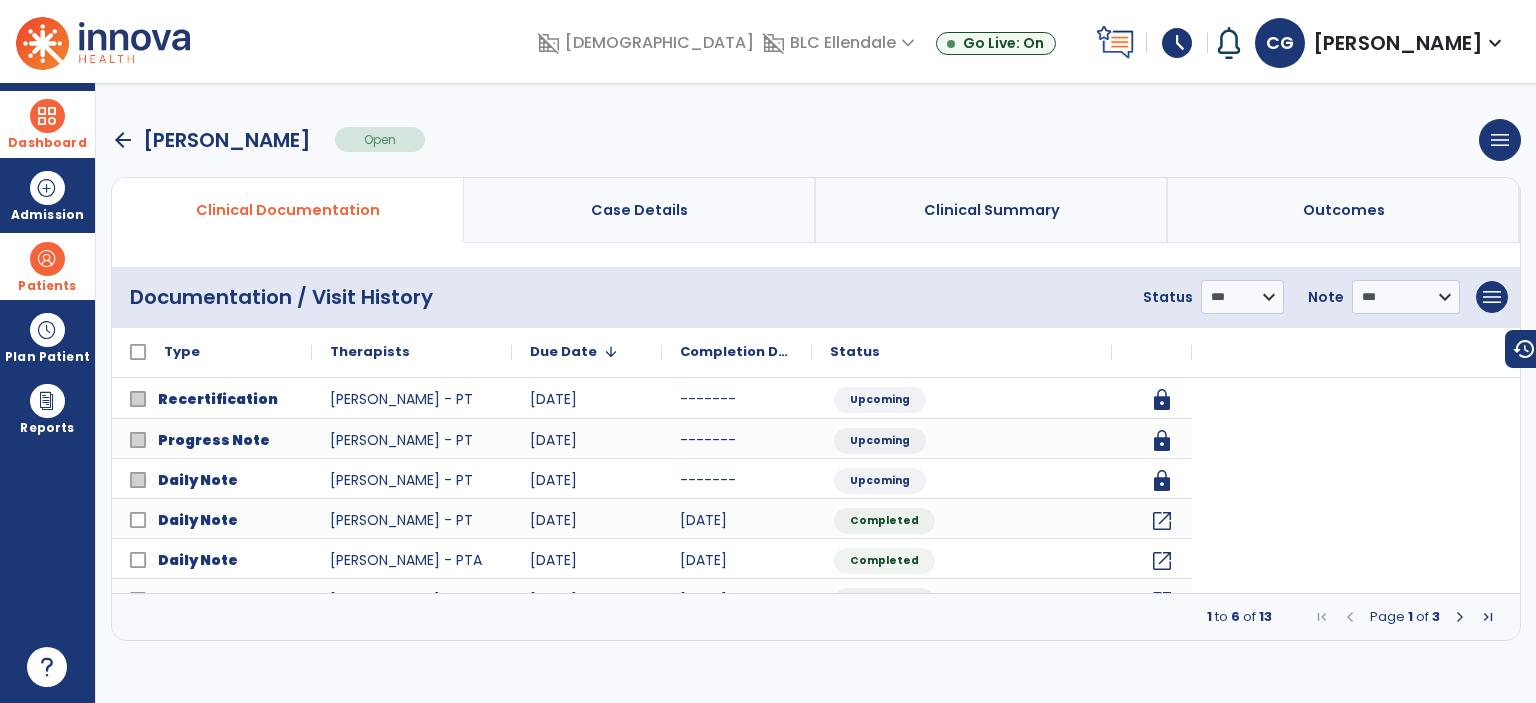 scroll, scrollTop: 0, scrollLeft: 0, axis: both 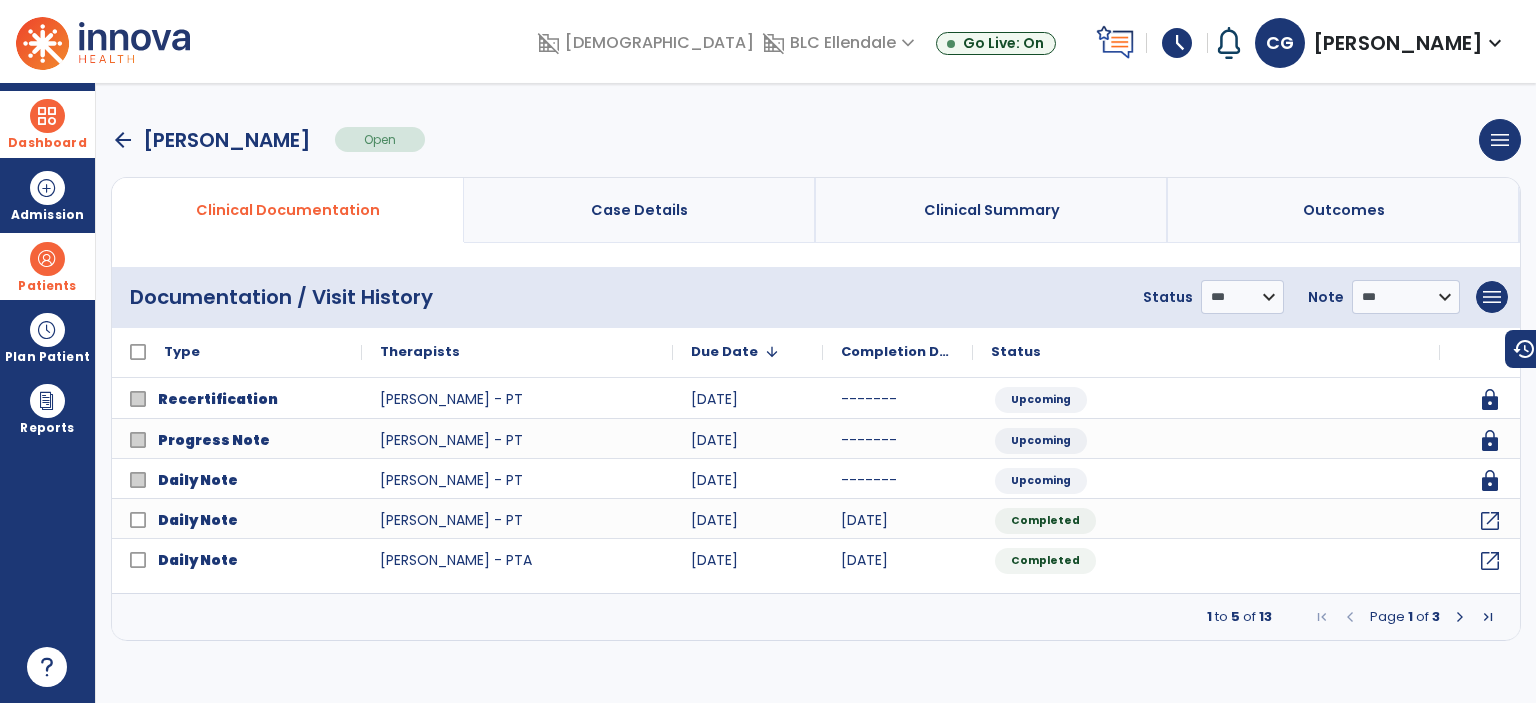 click on "arrow_back" at bounding box center (123, 140) 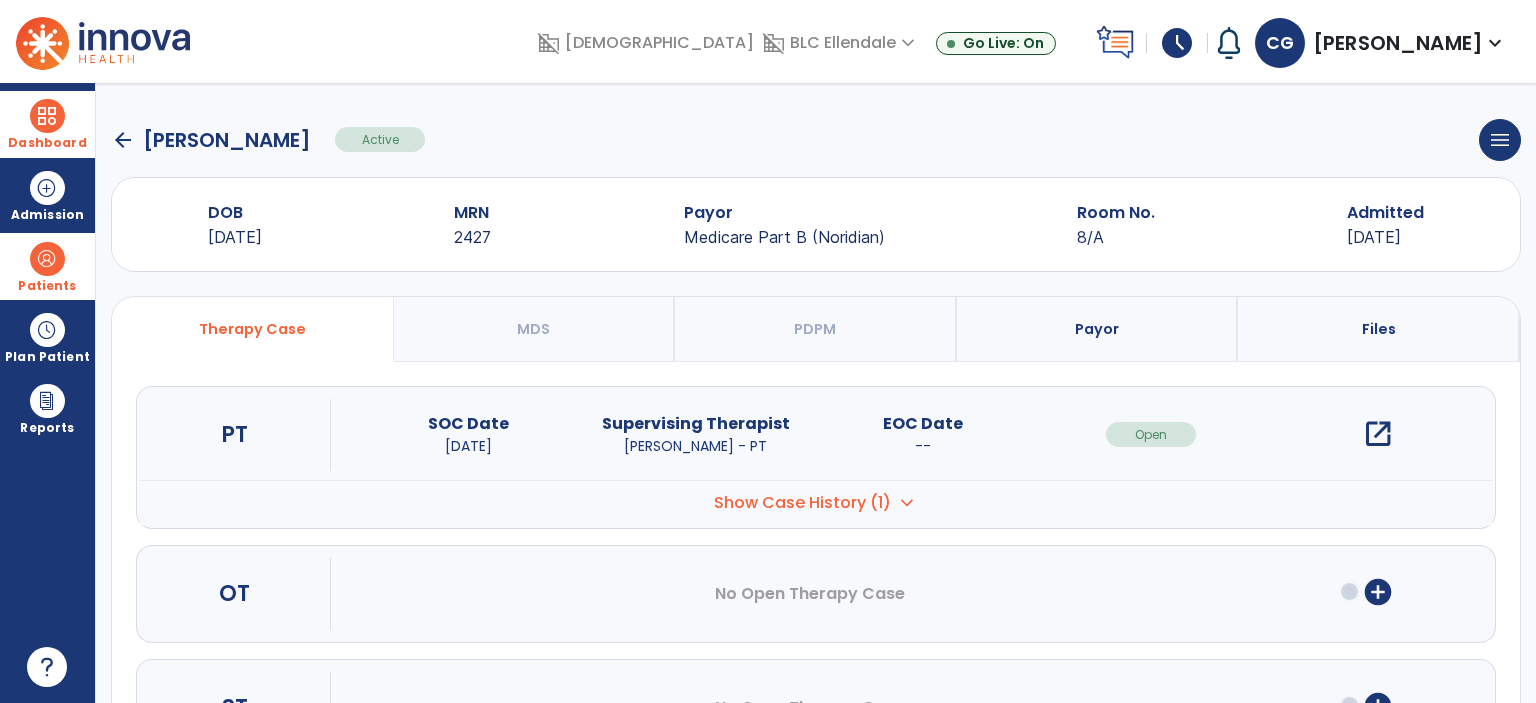 click on "arrow_back" 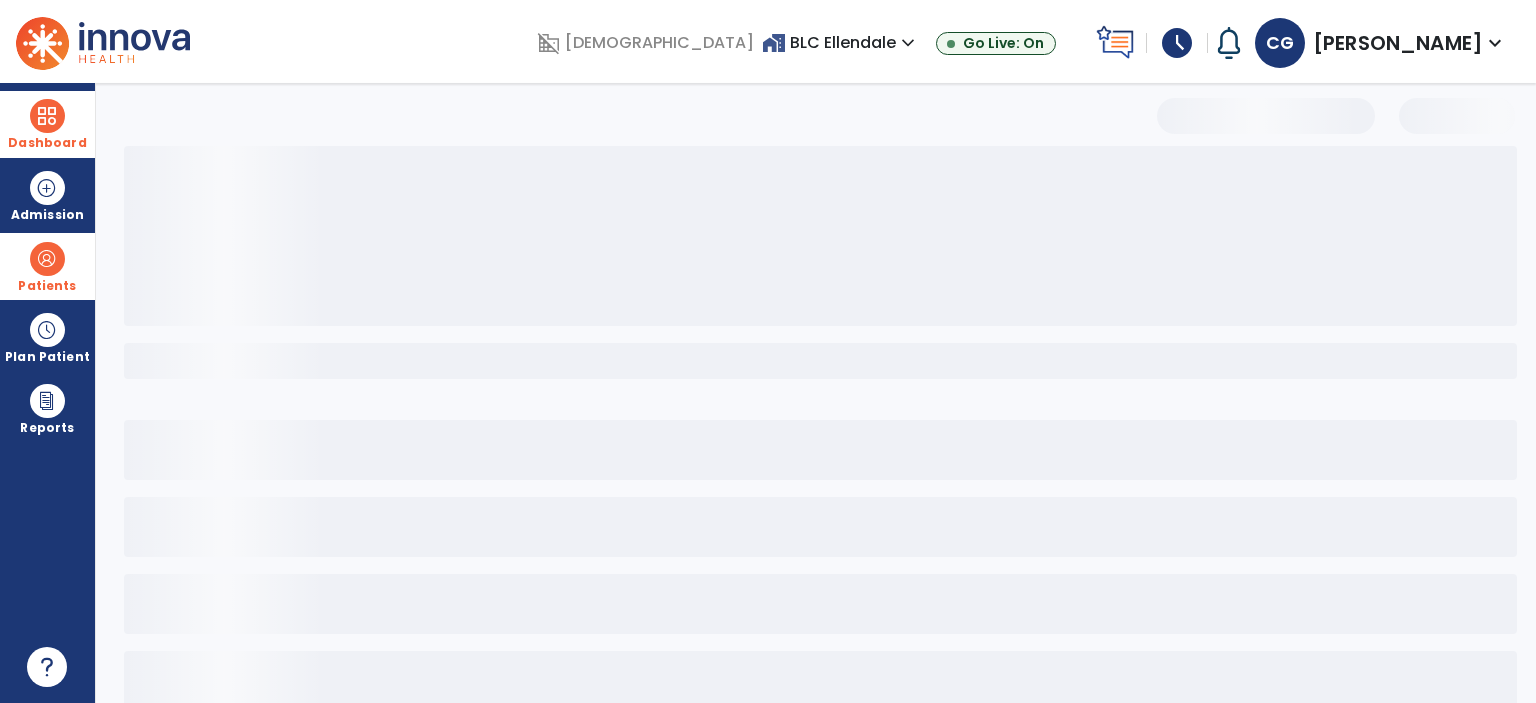 select on "***" 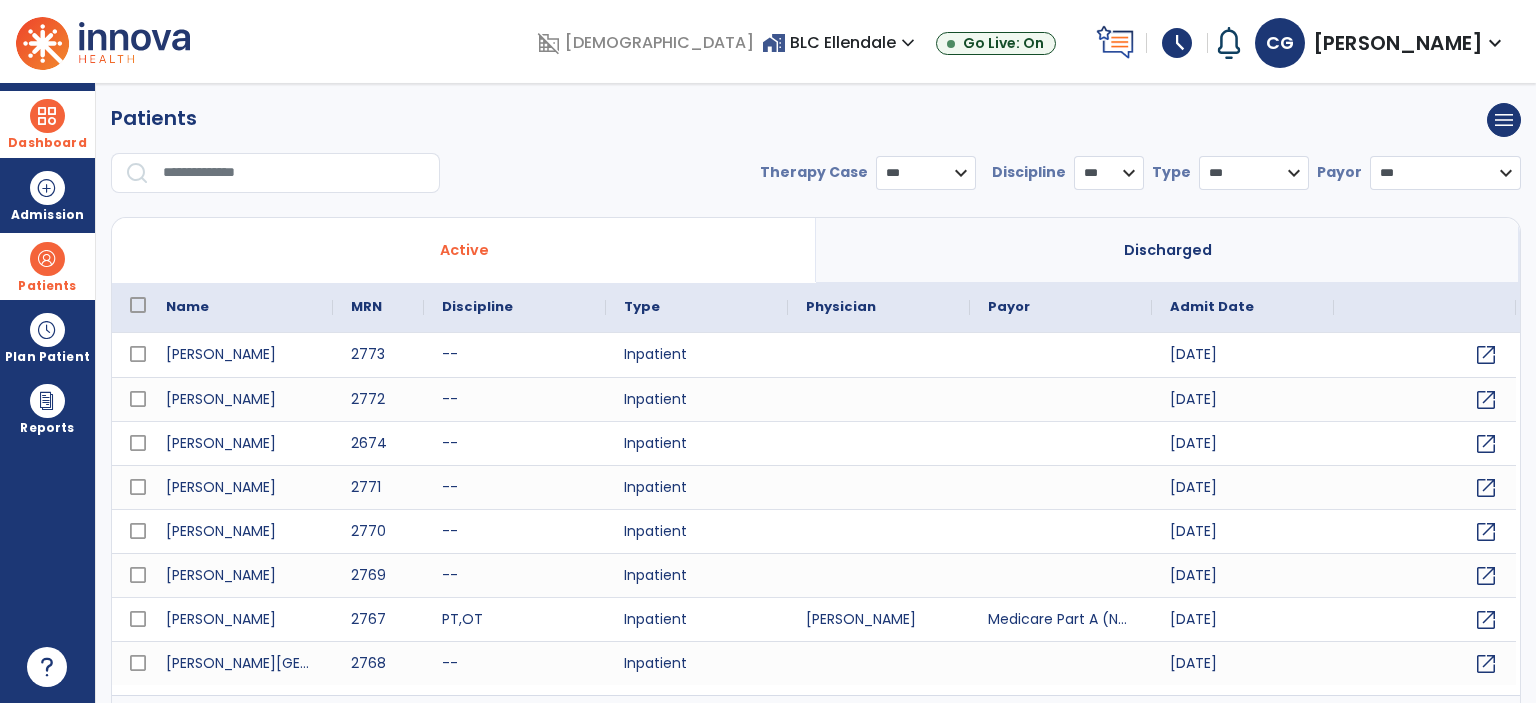 click on "schedule" at bounding box center [1177, 43] 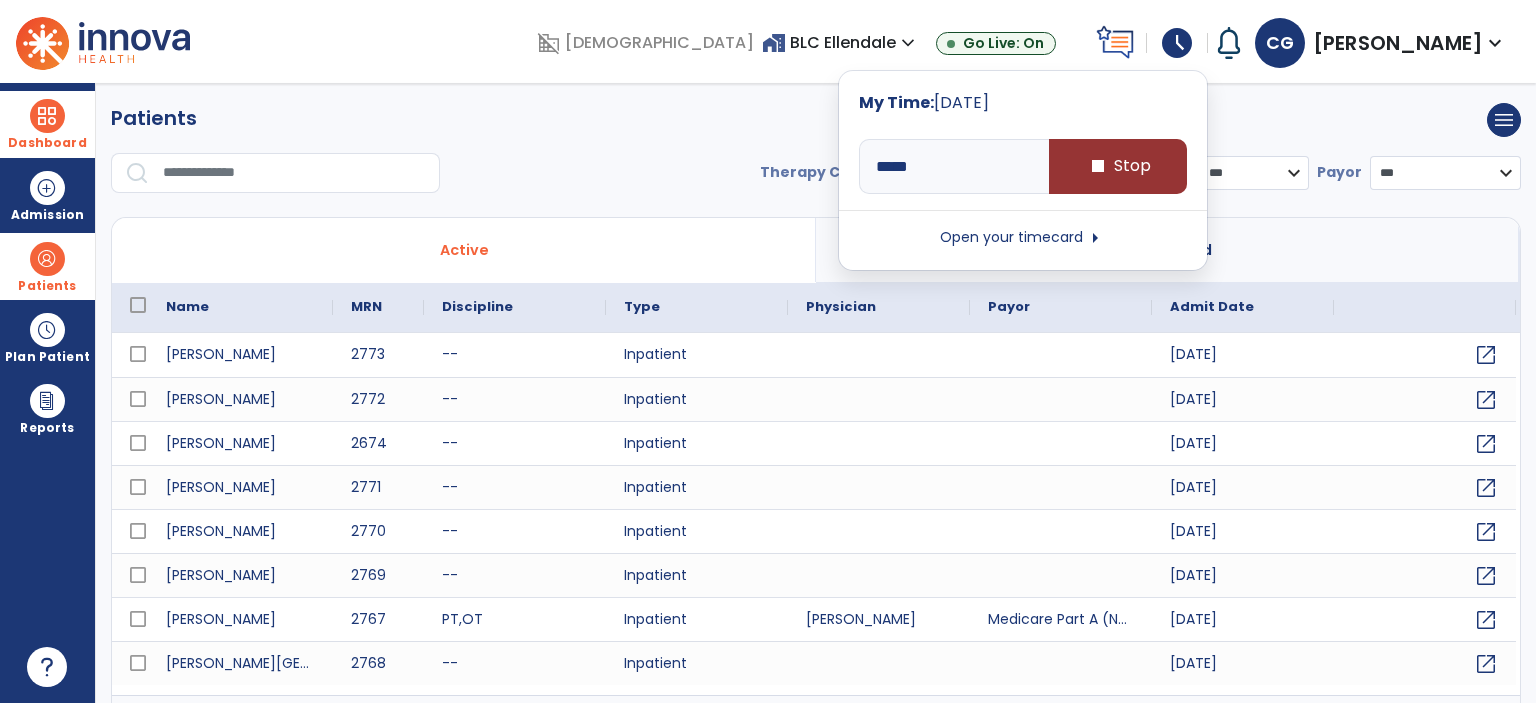 click on "stop  Stop" at bounding box center [1118, 166] 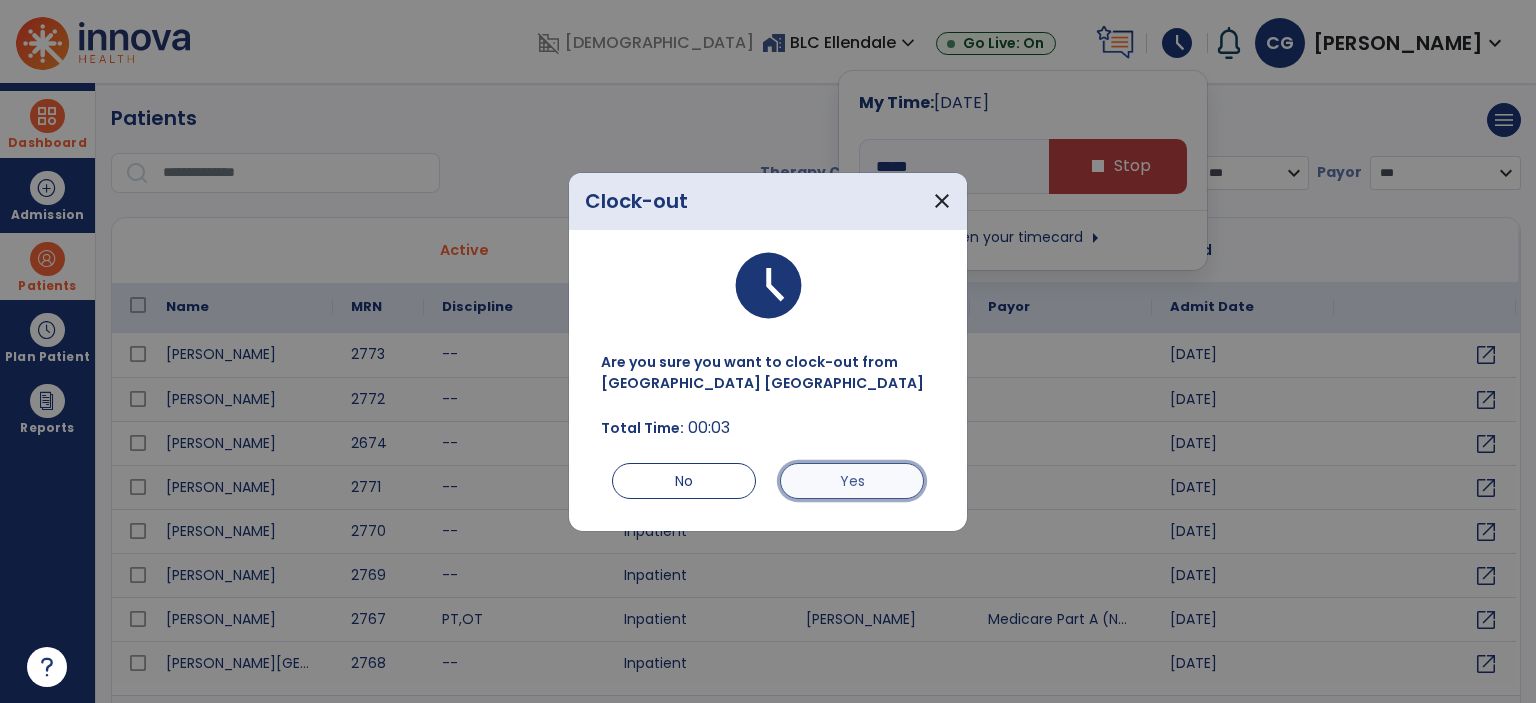 click on "Yes" at bounding box center [852, 481] 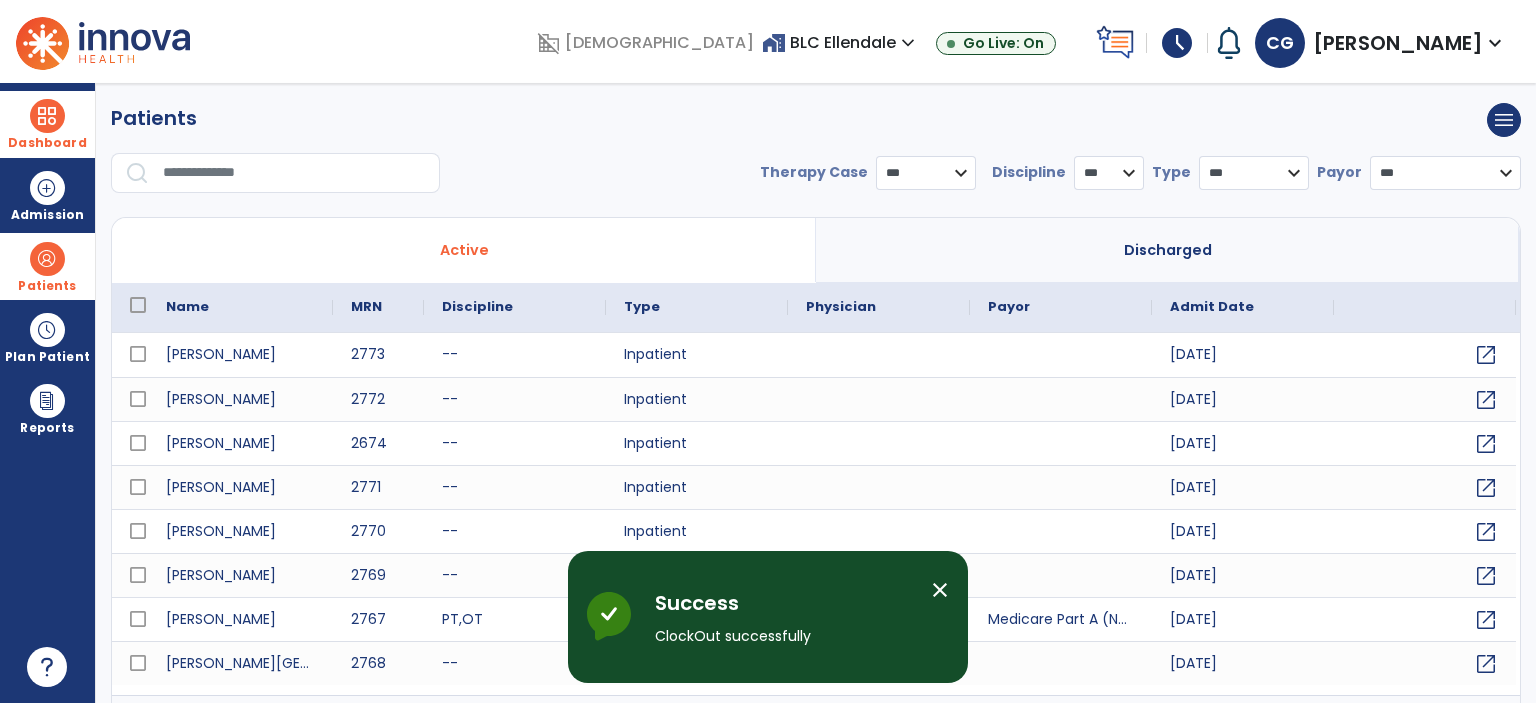click on "schedule" at bounding box center [1177, 43] 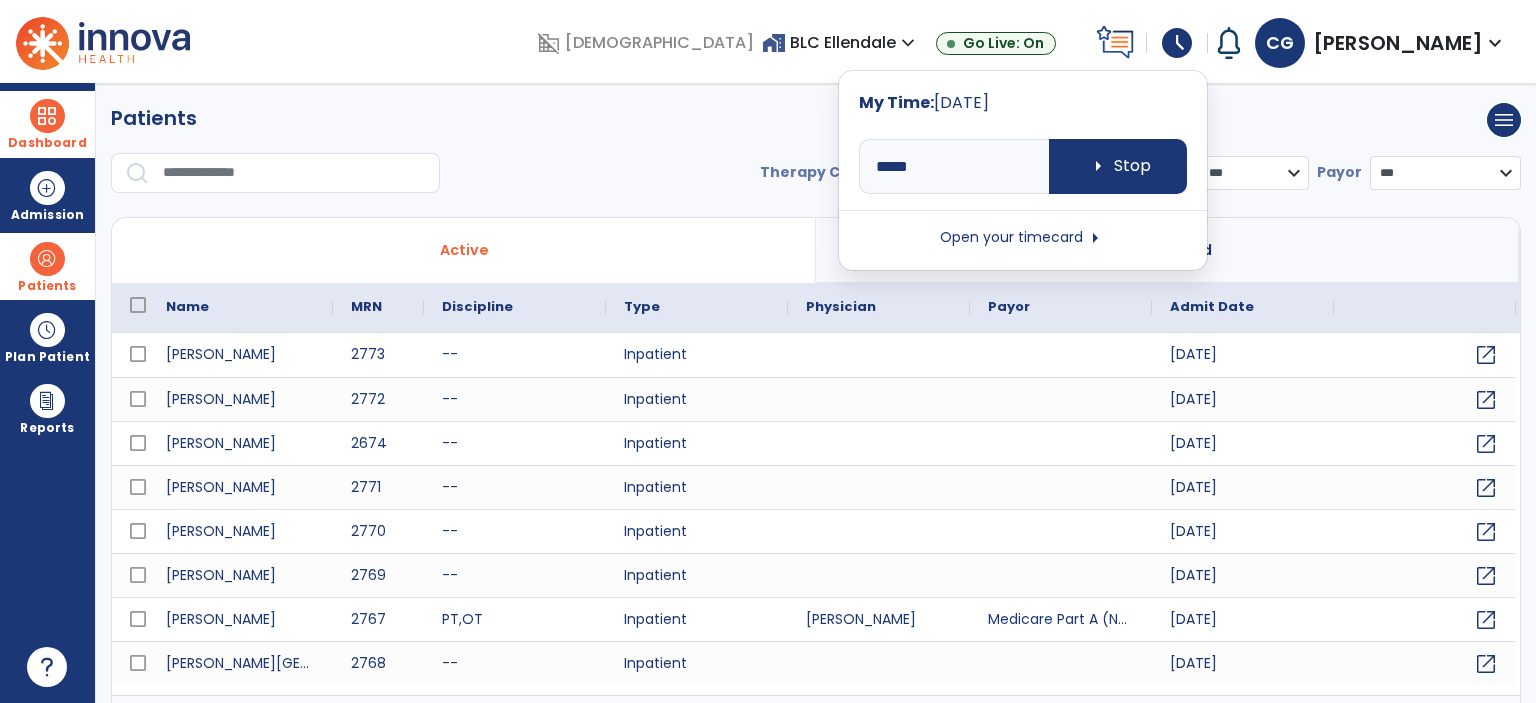 type on "****" 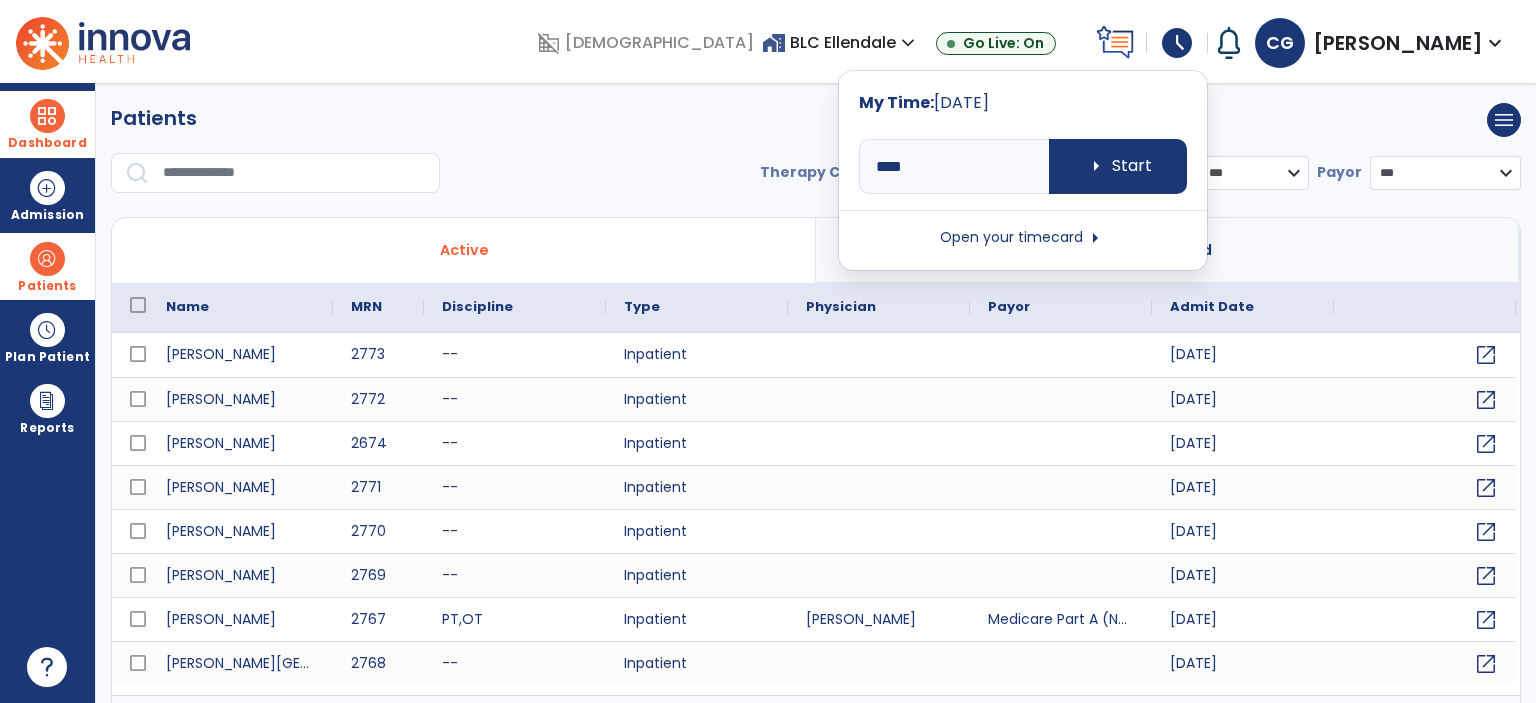 click on "Open your timecard  arrow_right" at bounding box center [1023, 238] 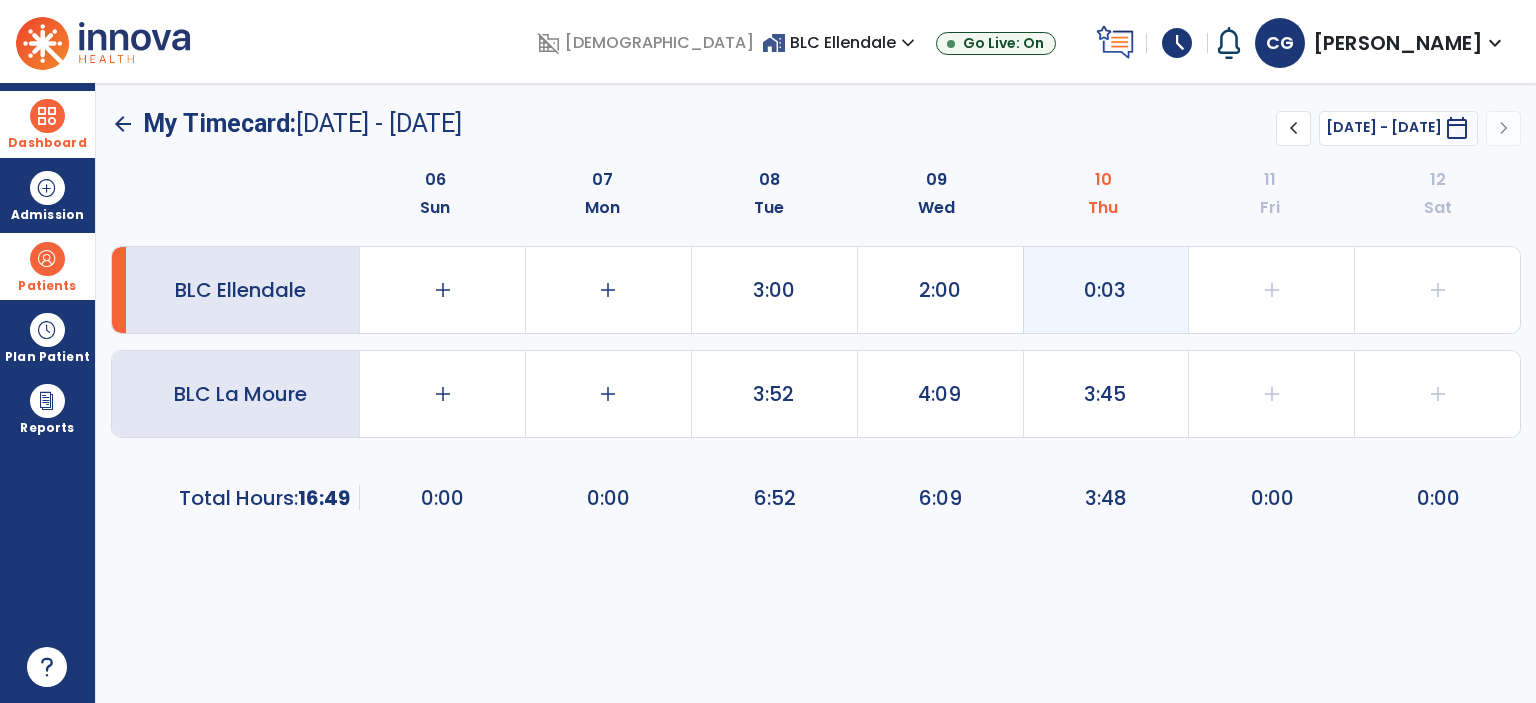 click on "0:03" 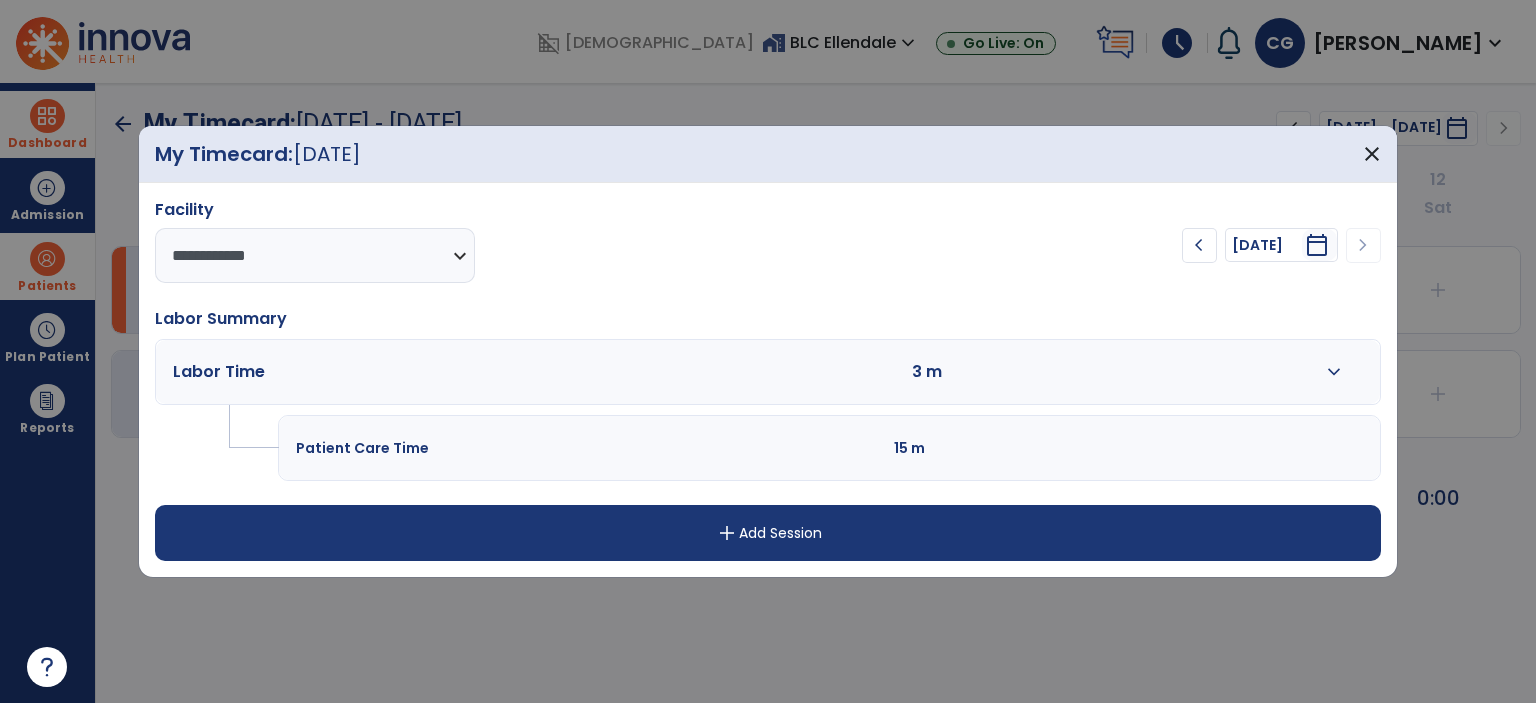 click on "expand_more" at bounding box center [1333, 372] 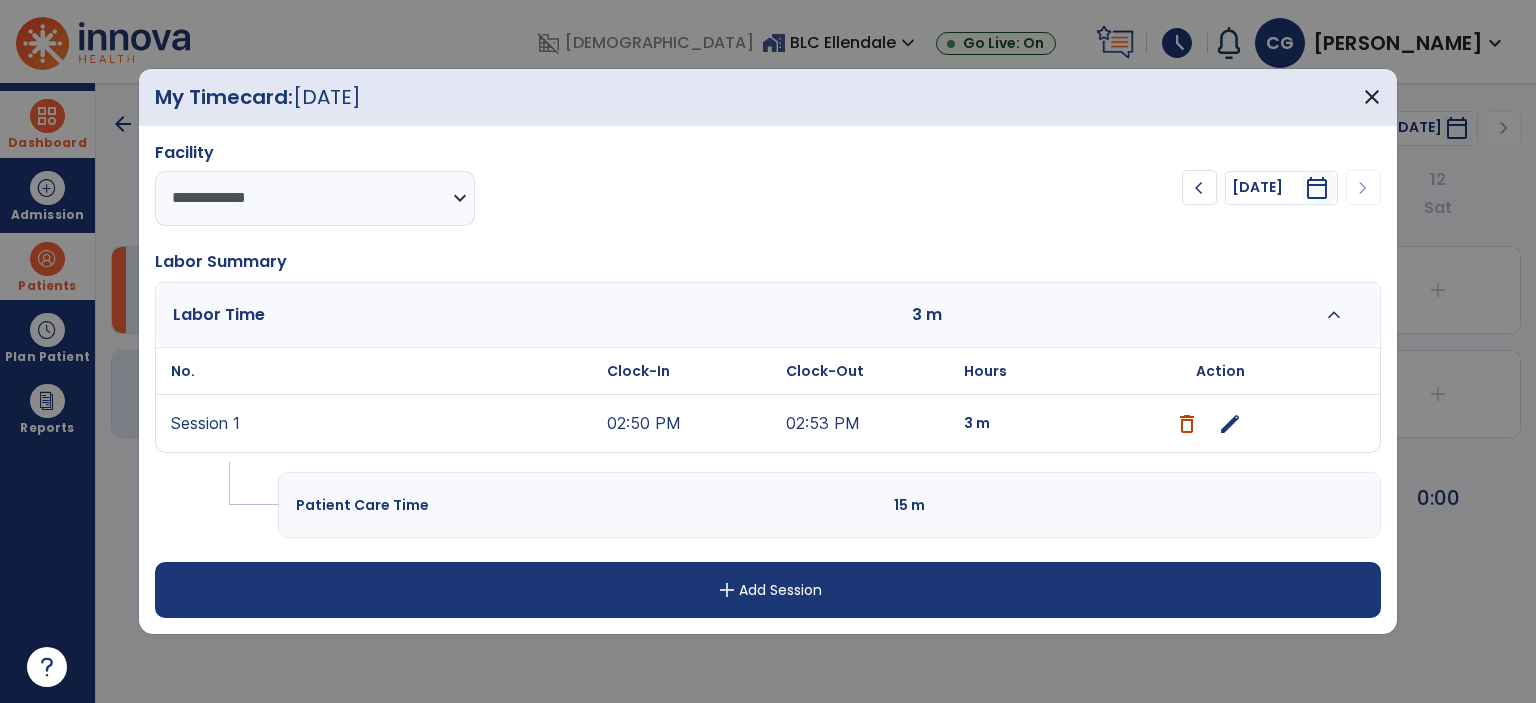 click on "expand_less" at bounding box center [1333, 315] 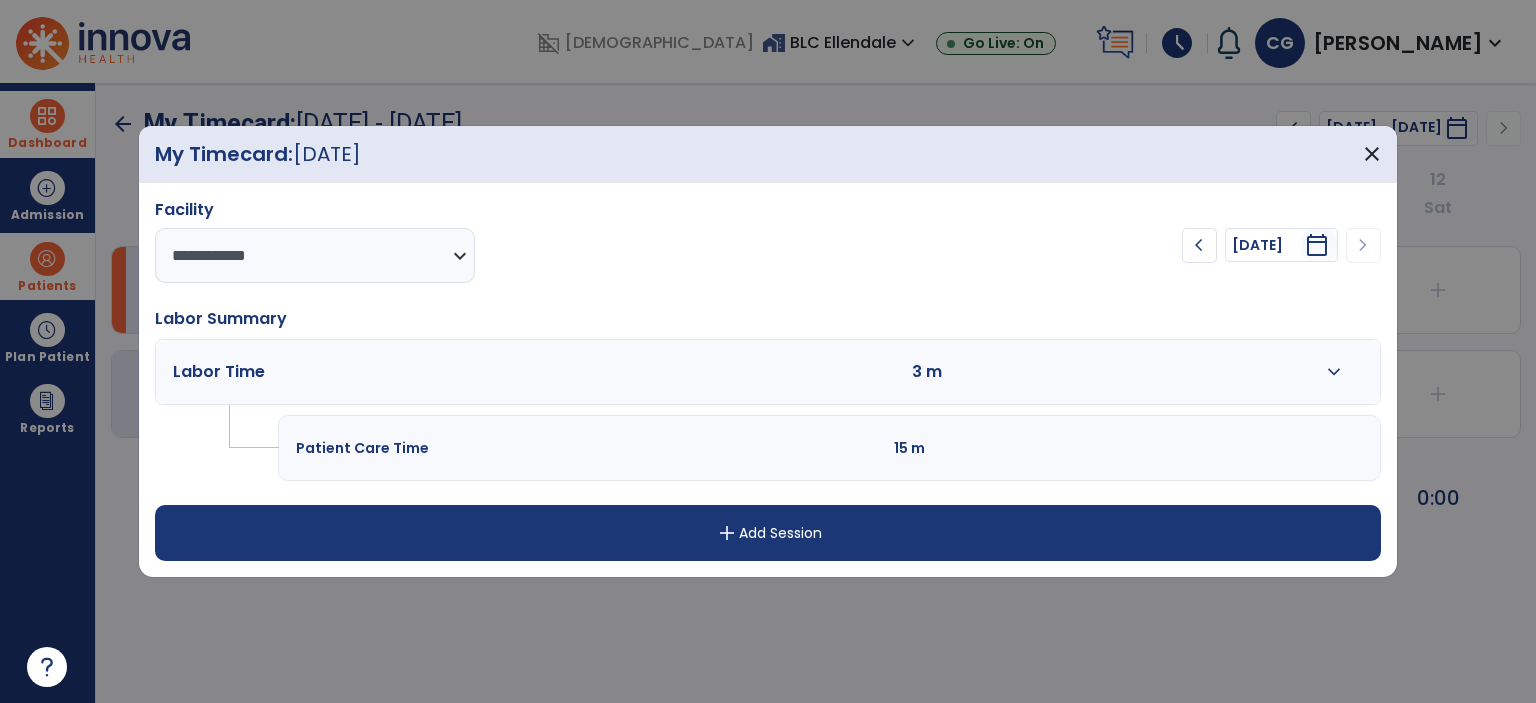 click on "expand_more" at bounding box center (1334, 372) 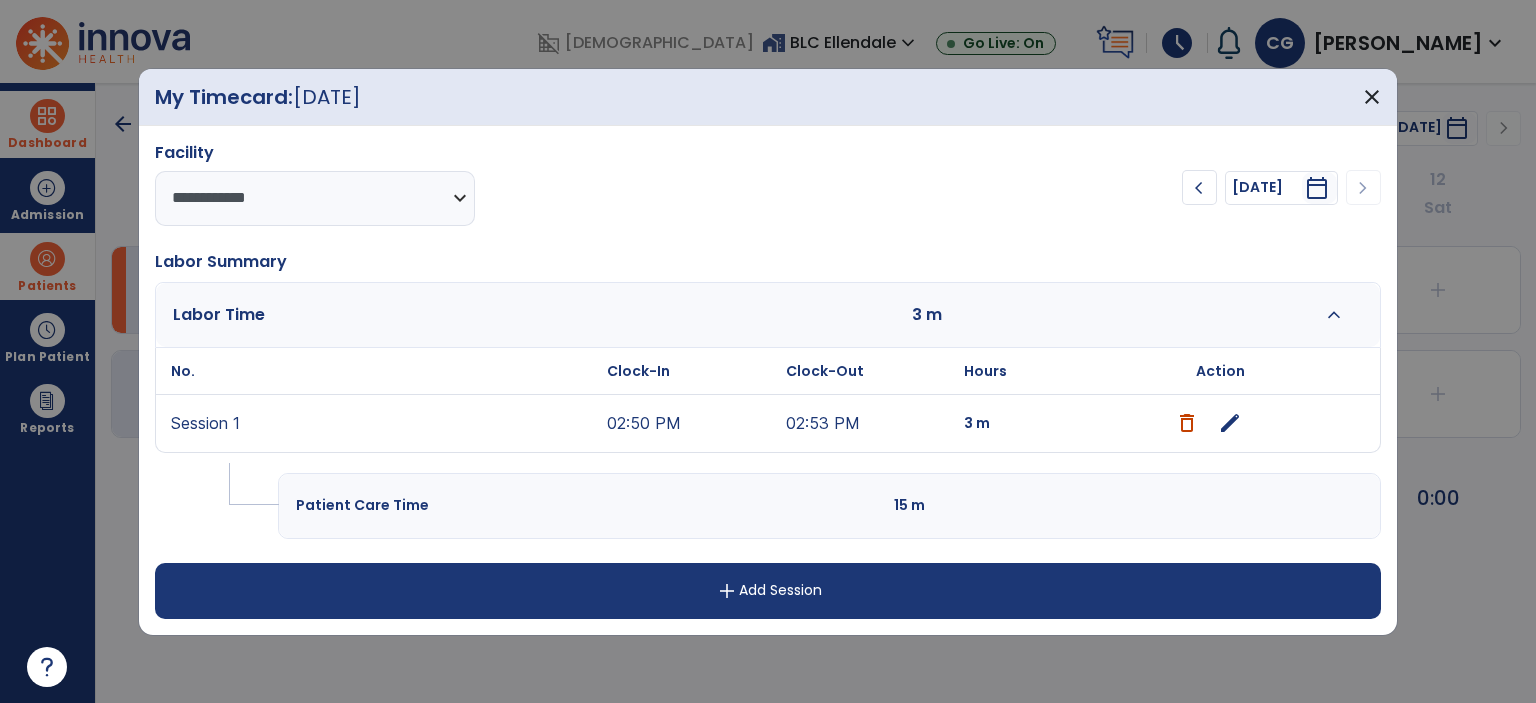click on "edit" at bounding box center (1230, 423) 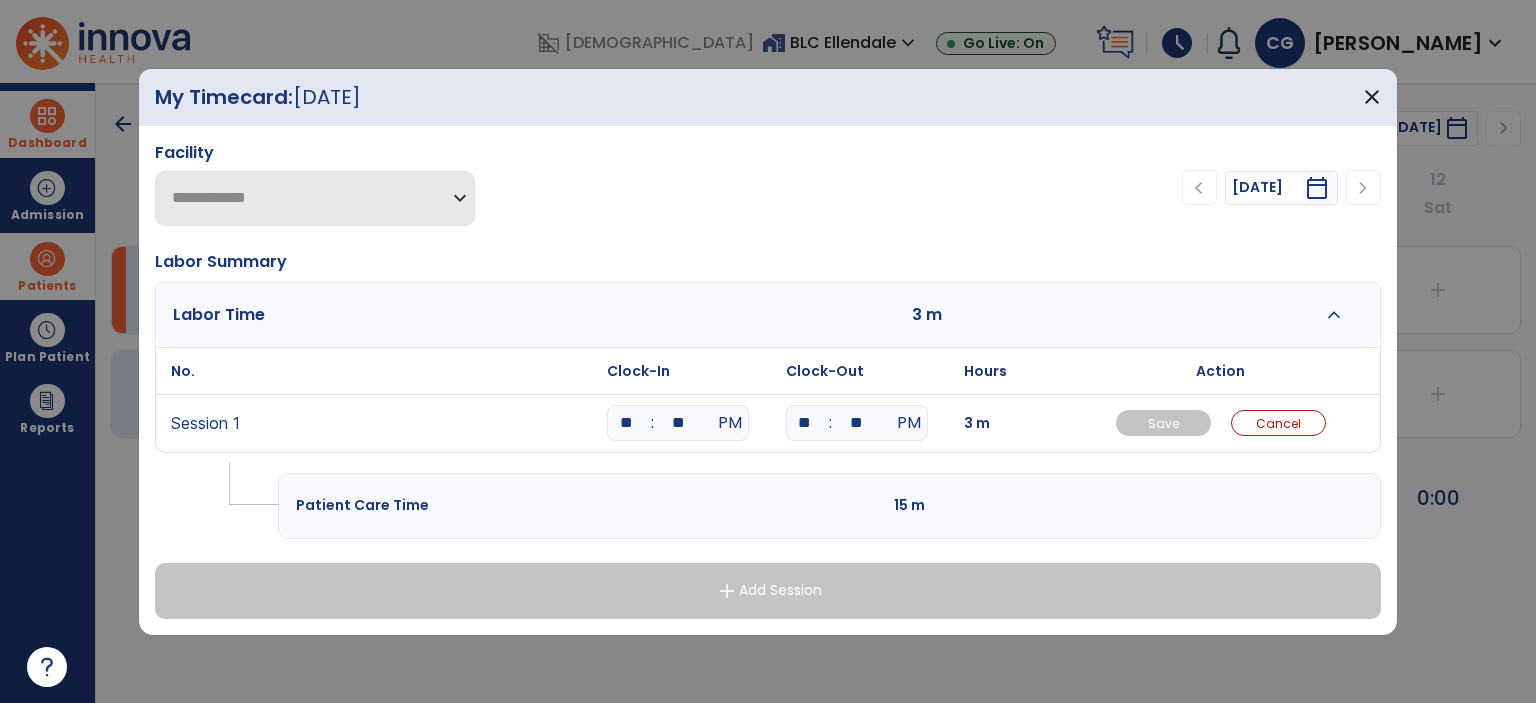 click on "**" at bounding box center [626, 423] 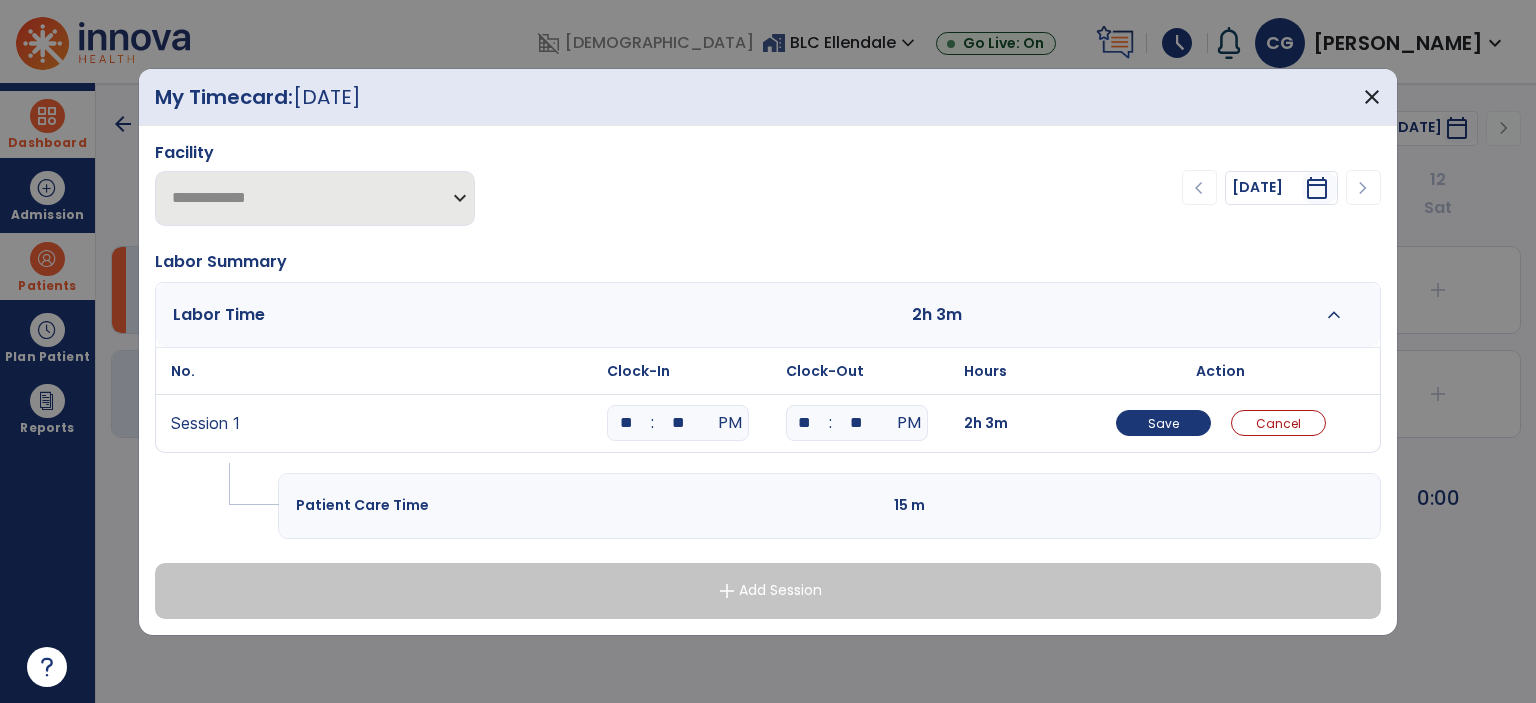 type on "**" 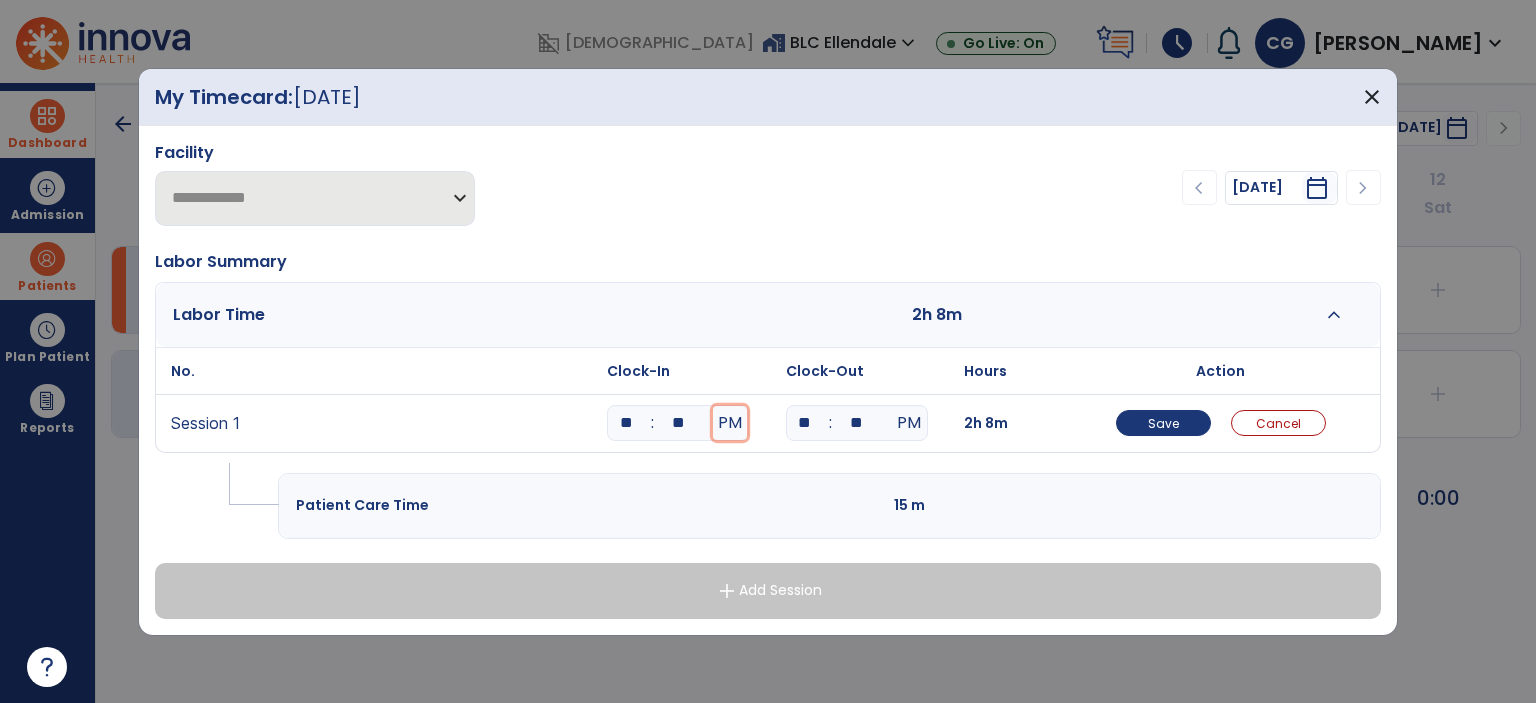 type 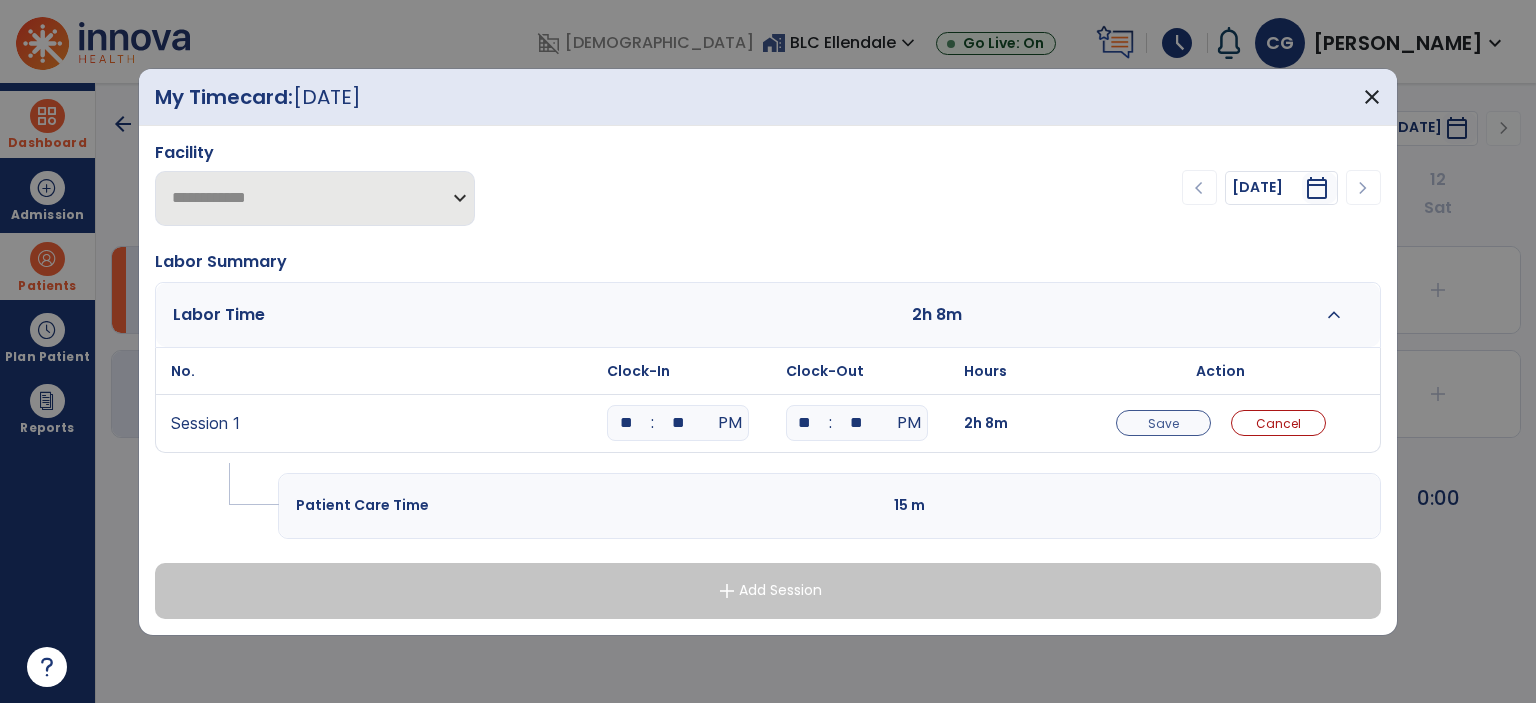 type on "**" 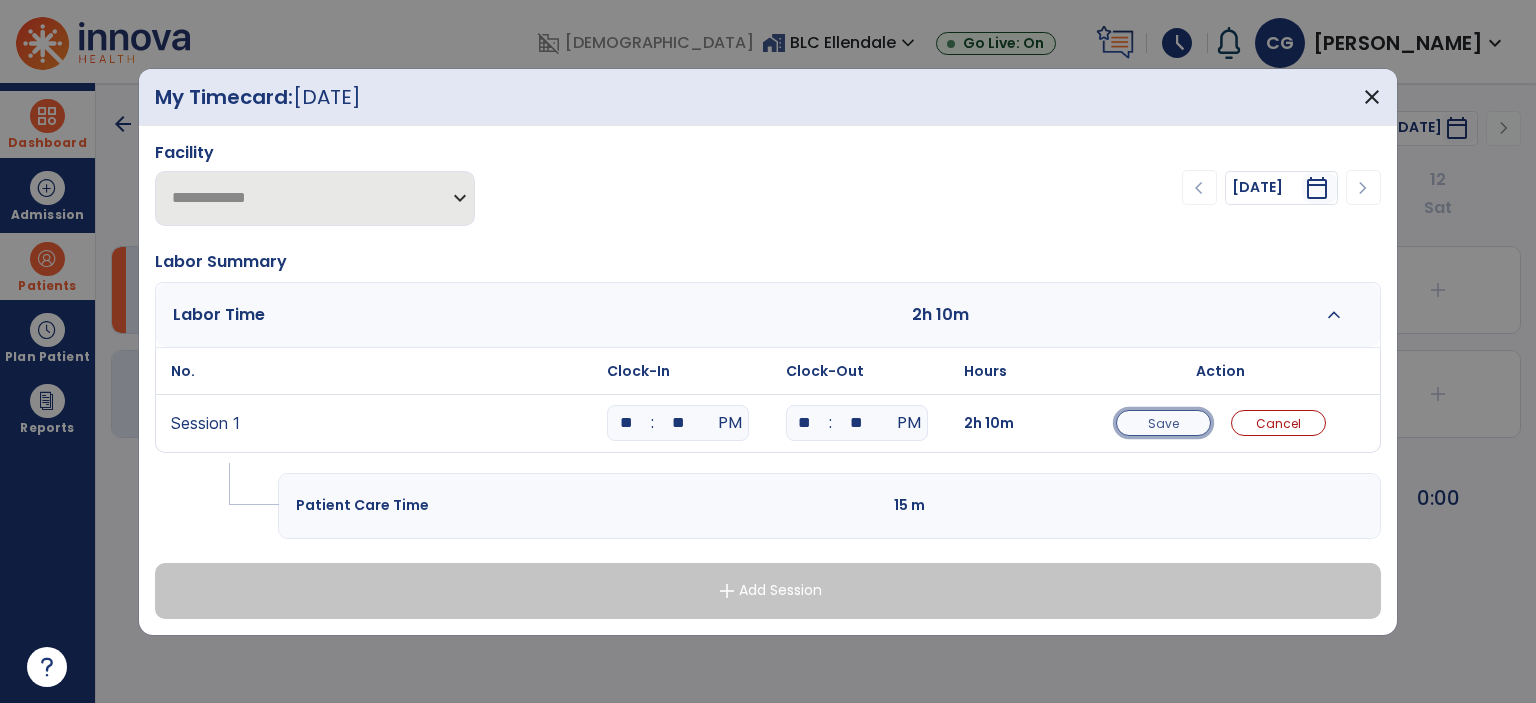 click on "Save" at bounding box center [1163, 423] 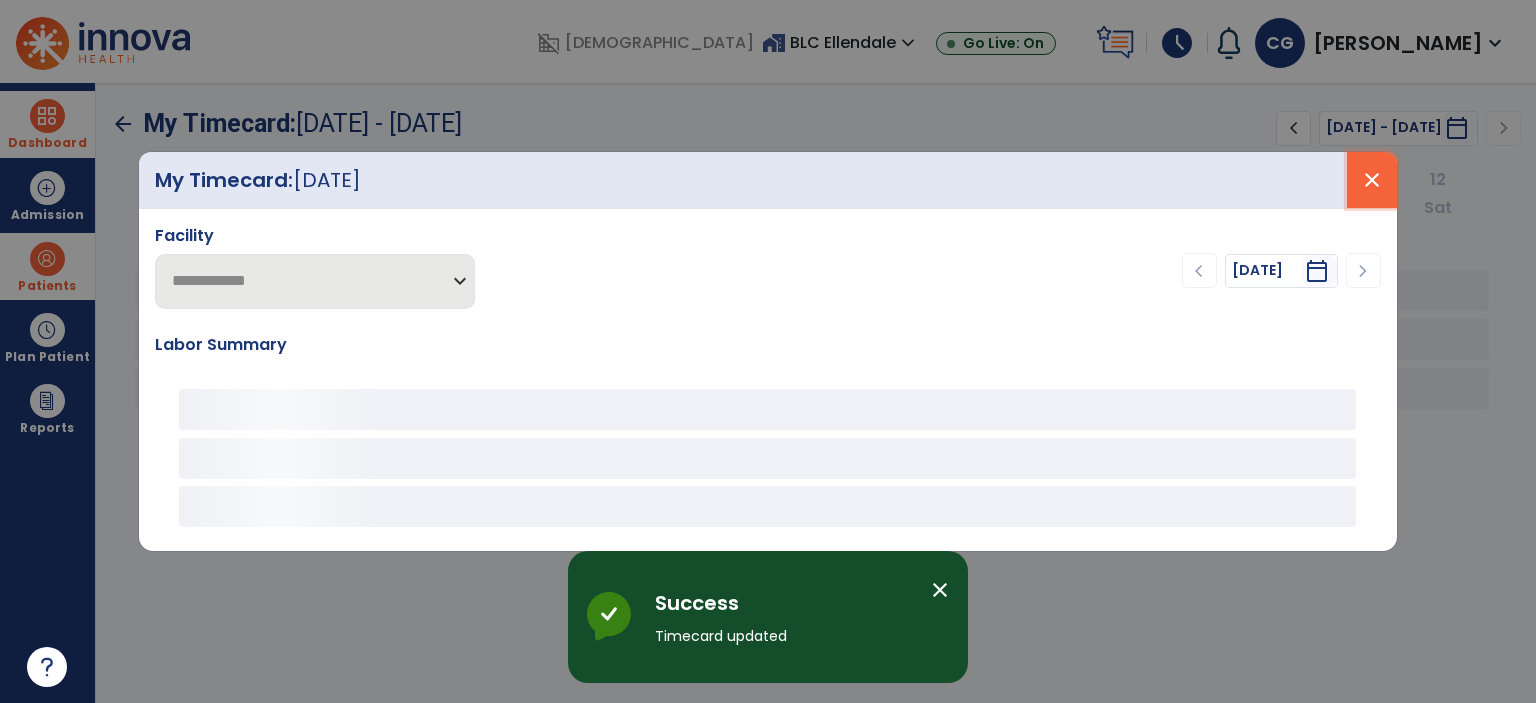 click on "close" at bounding box center [1372, 180] 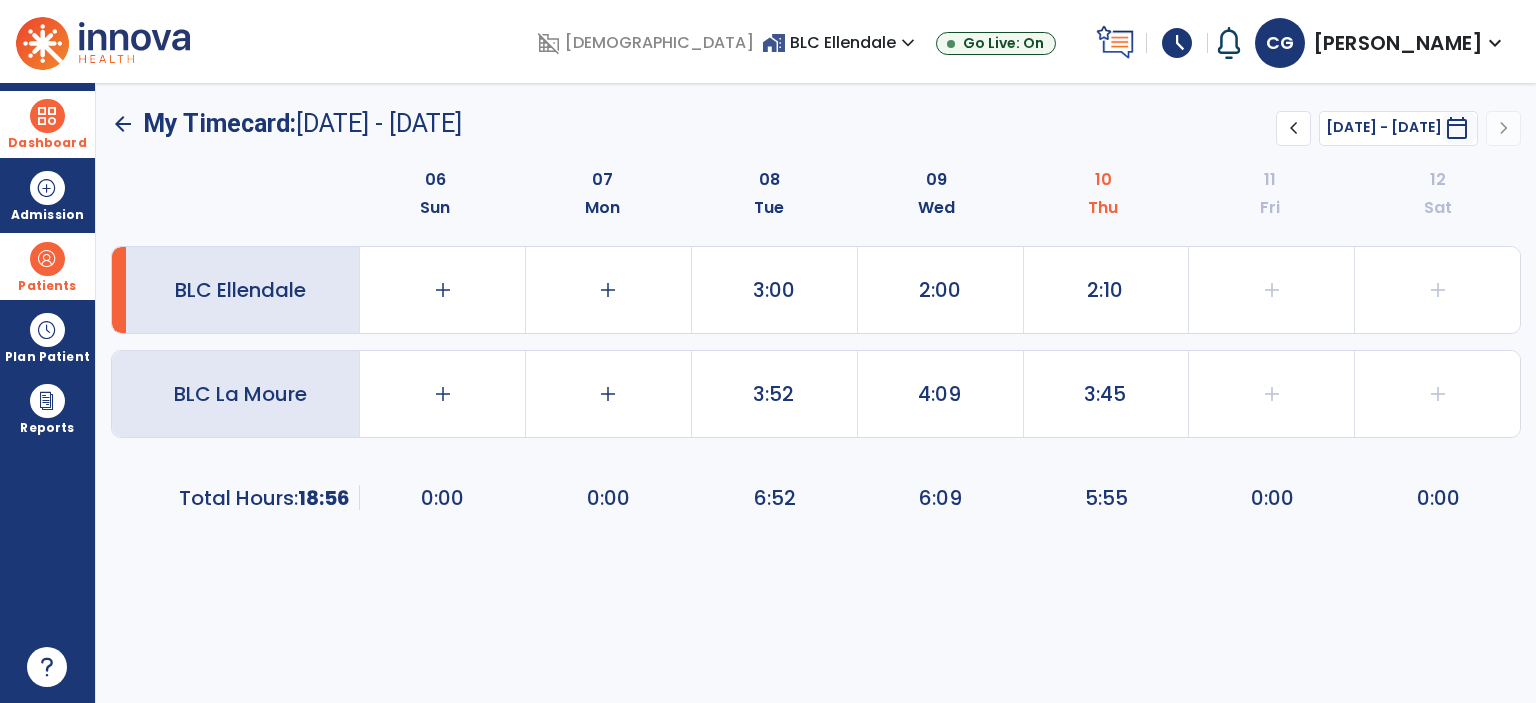 click on "arrow_back     My Timecard:  [DATE] - [DATE] ******** **** chevron_left [DATE] - [DATE]  *********  calendar_today  chevron_right" 